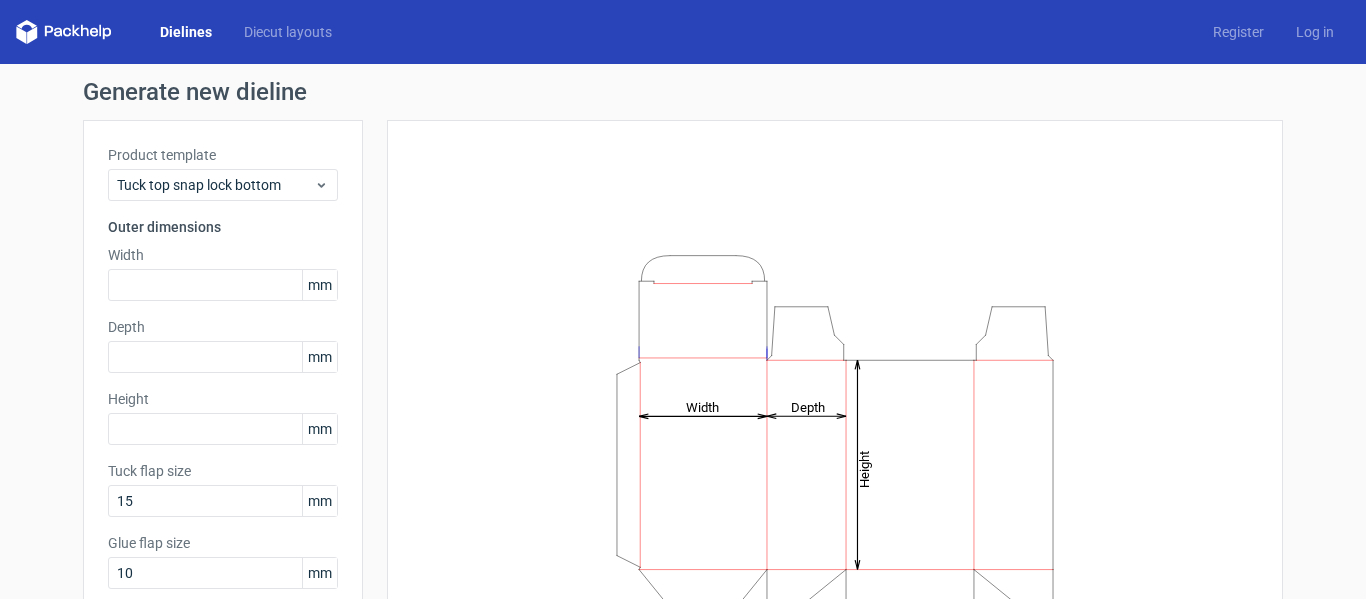 scroll, scrollTop: 0, scrollLeft: 0, axis: both 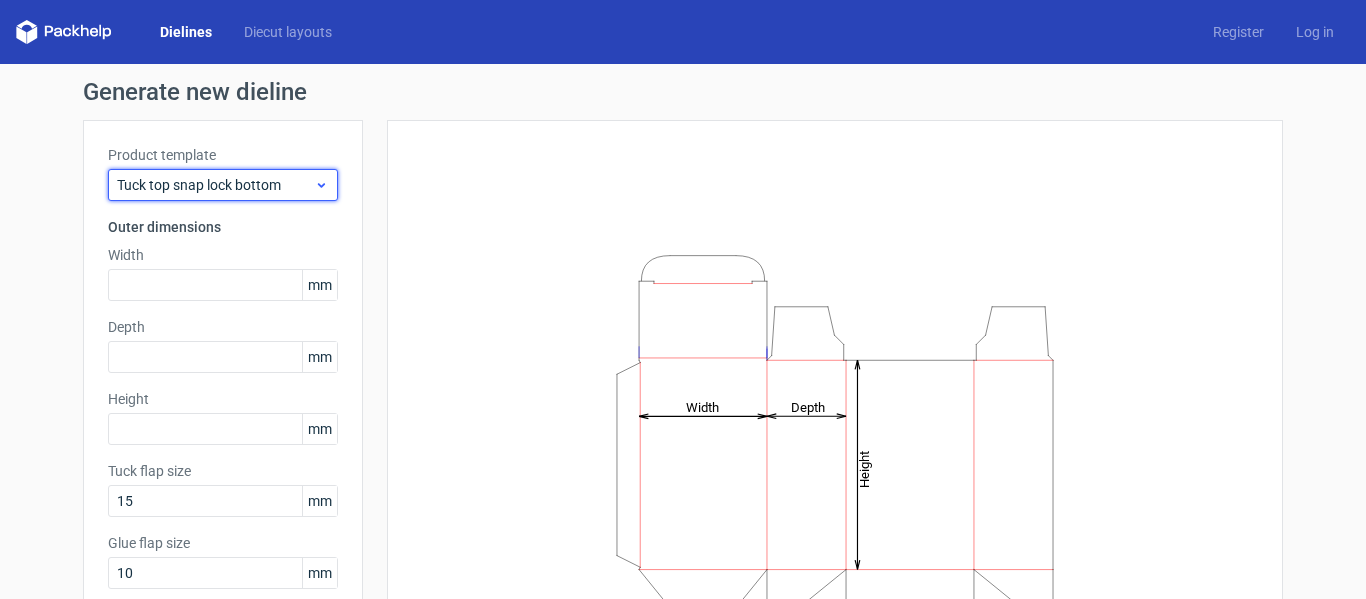 click on "Tuck top snap lock bottom" at bounding box center [215, 185] 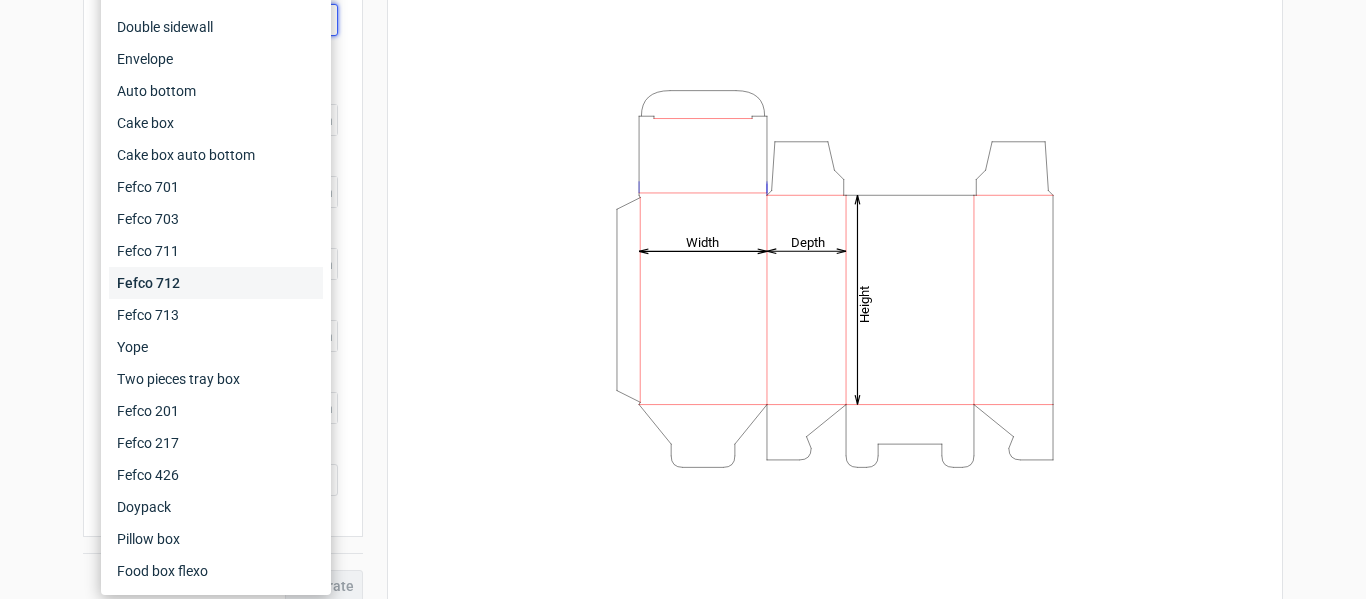 scroll, scrollTop: 184, scrollLeft: 0, axis: vertical 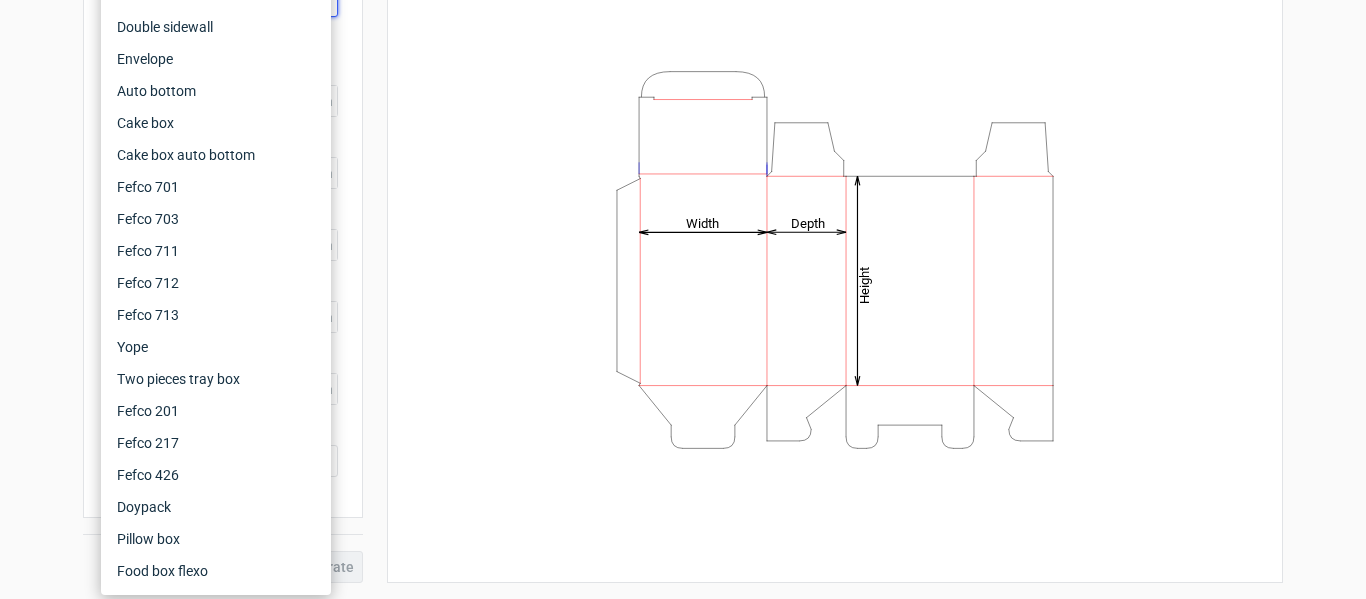 click on "Height   Depth   Width" 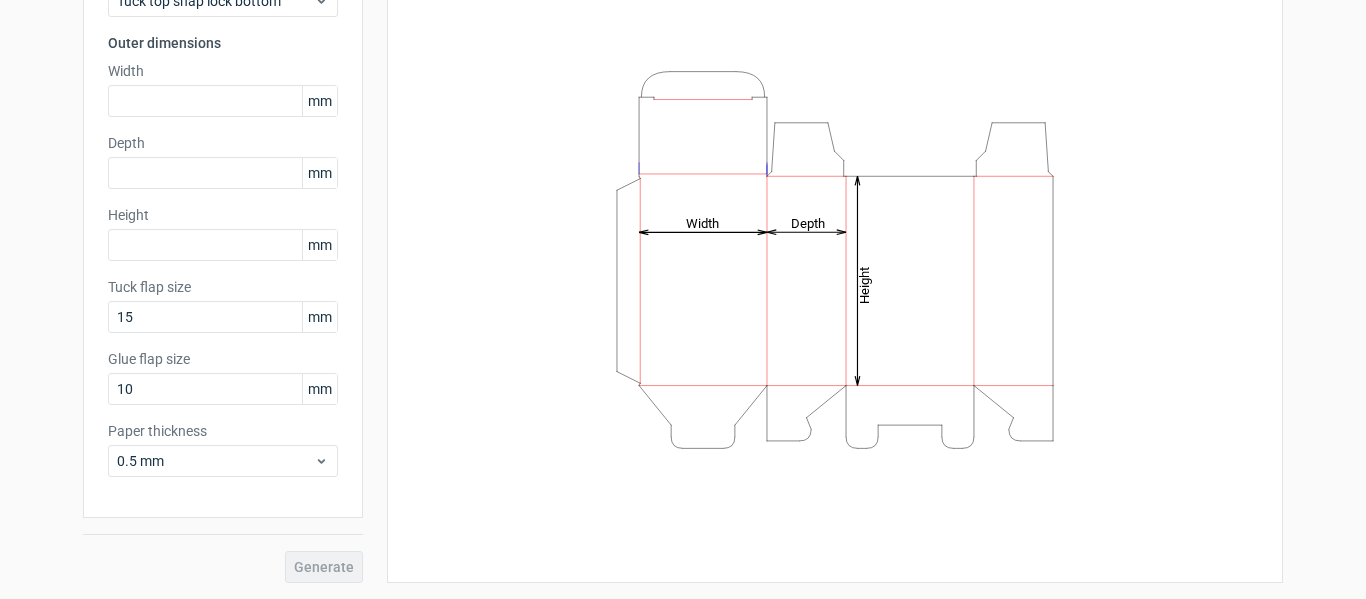 drag, startPoint x: 936, startPoint y: 340, endPoint x: 847, endPoint y: 424, distance: 122.380554 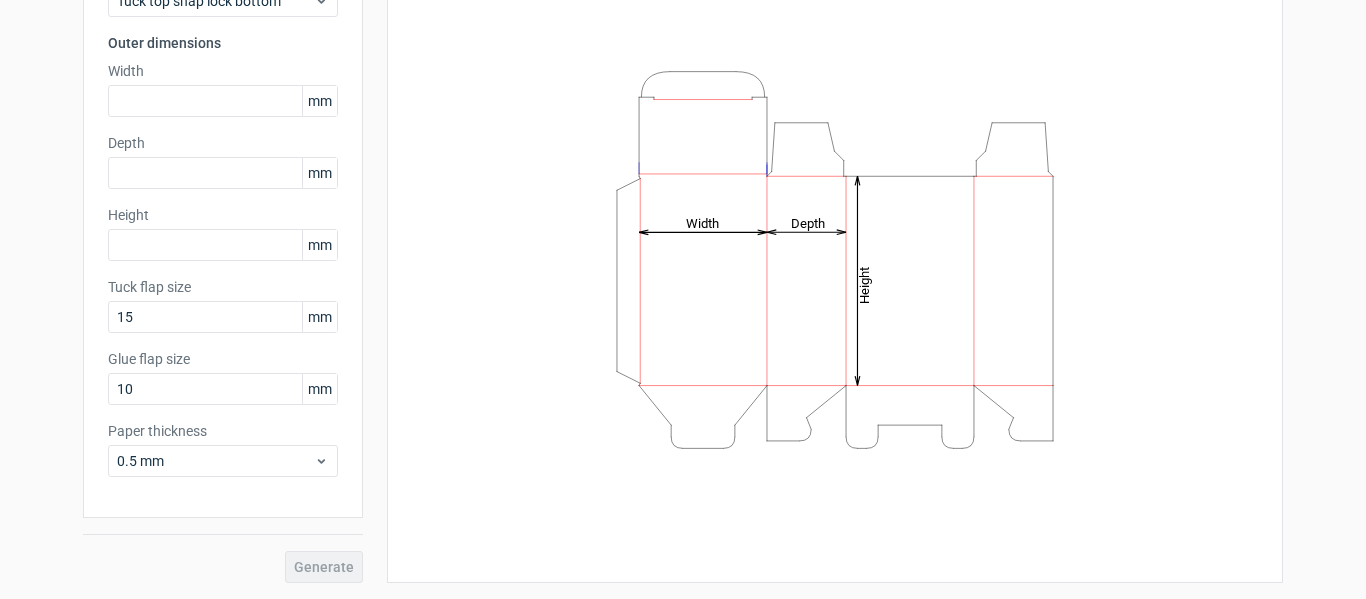 click on "Height   Depth   Width" 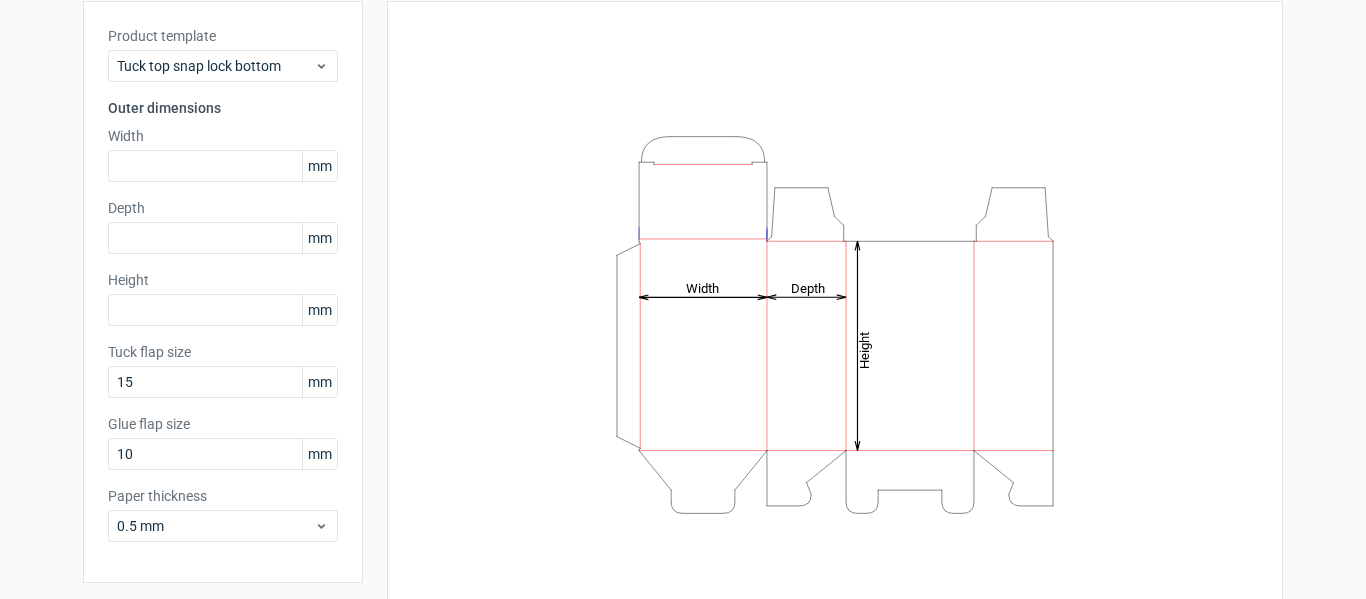 scroll, scrollTop: 84, scrollLeft: 0, axis: vertical 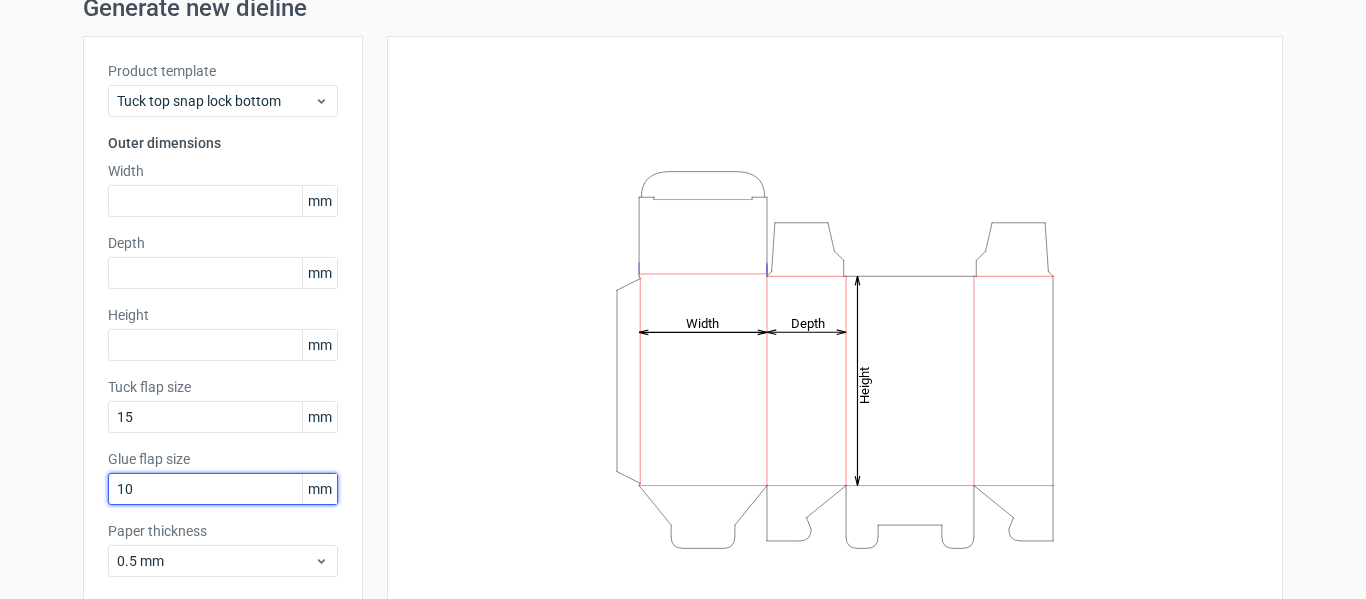 click on "10" at bounding box center (223, 489) 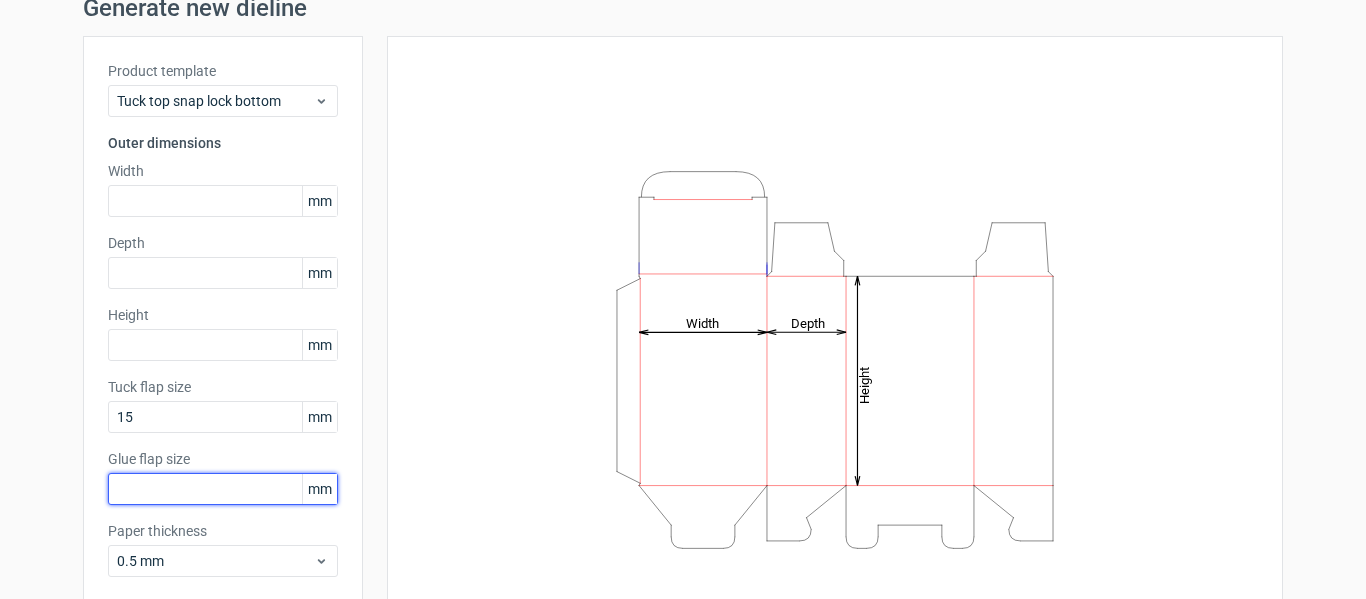 type 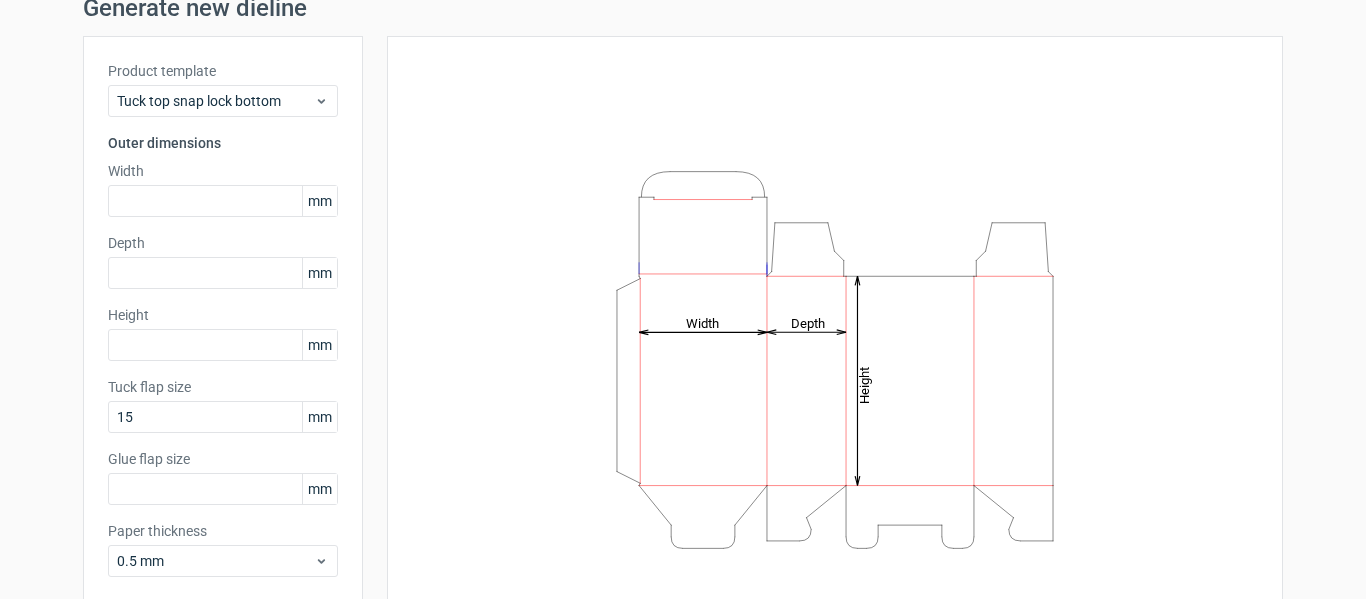 click on "Height   Depth   Width" at bounding box center [835, 359] 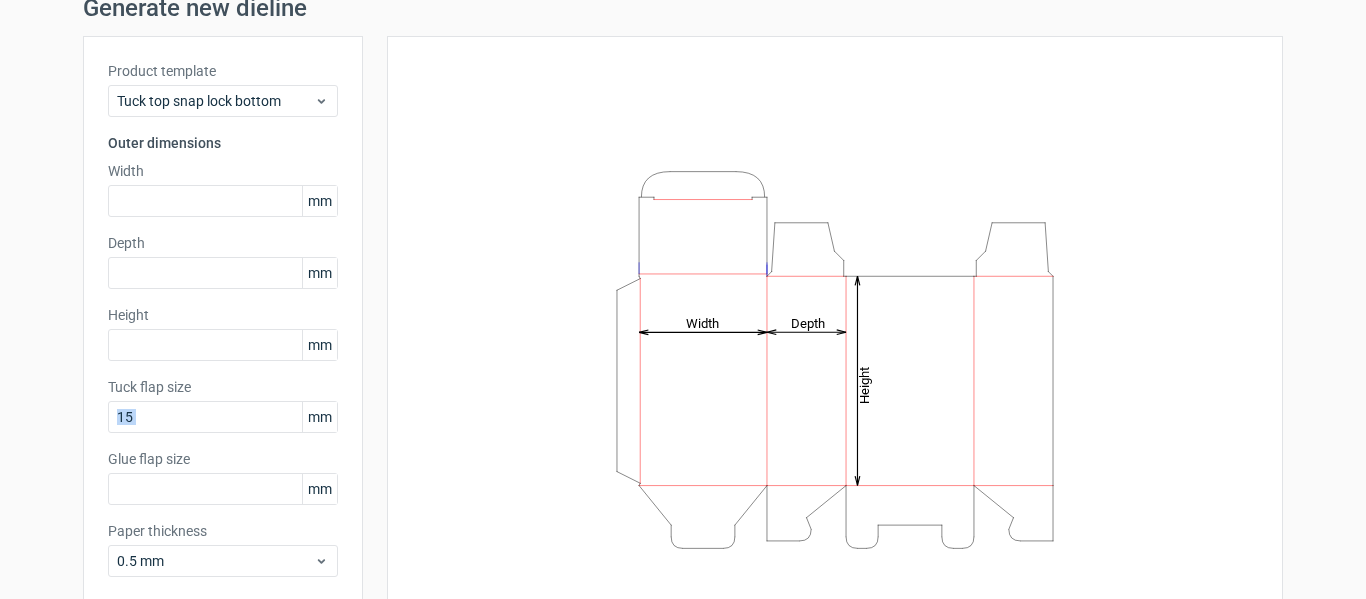 click on "Tuck flap size 15 mm" at bounding box center [223, 405] 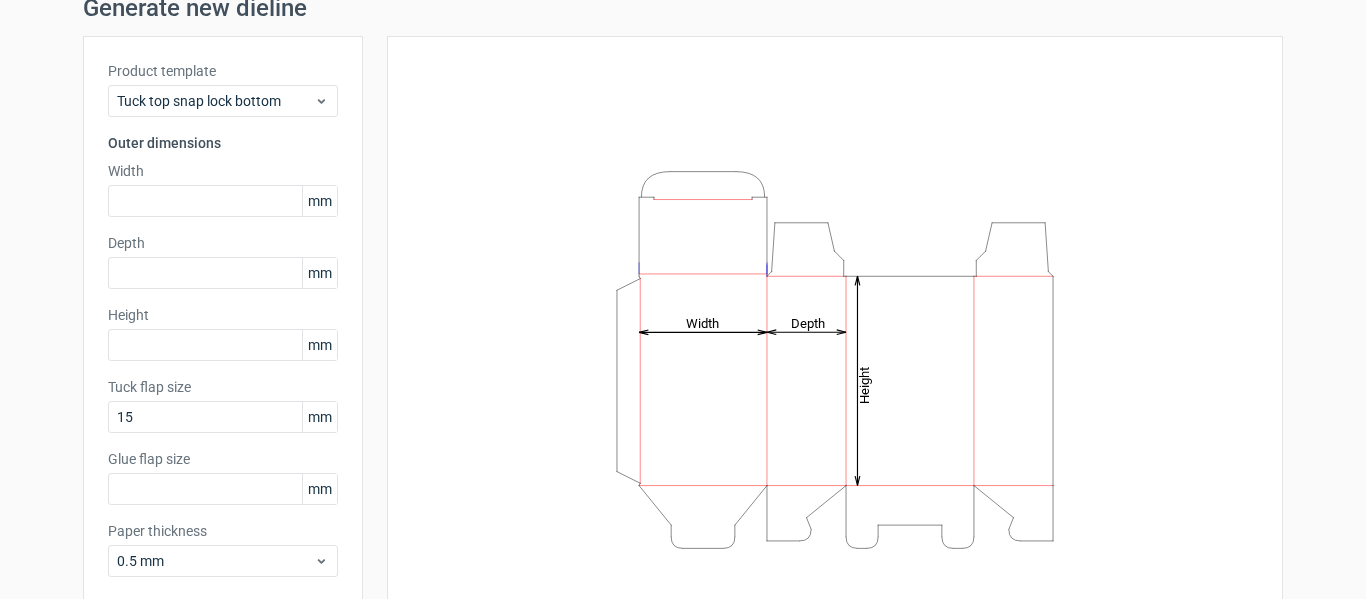 click on "Product template Tuck top snap lock bottom Outer dimensions Width mm Depth mm Height [PERSON_NAME] flap size 15 mm Glue flap size mm Paper thickness 0.5 mm" at bounding box center [223, 327] 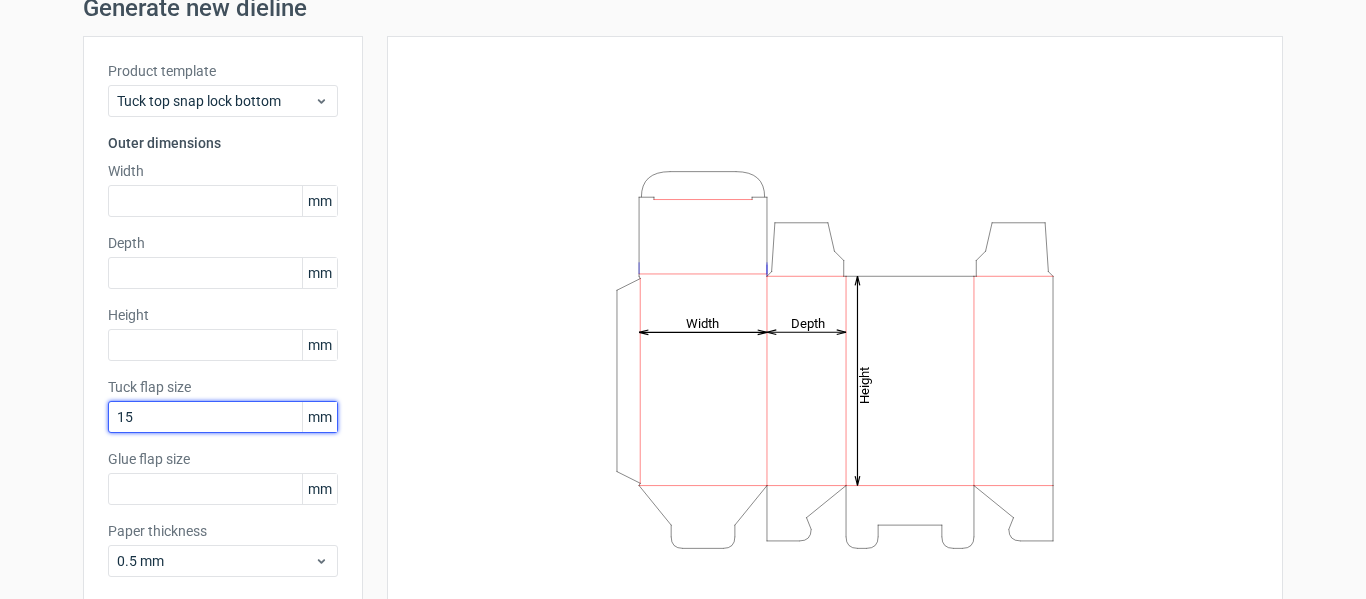 click on "15" at bounding box center [223, 417] 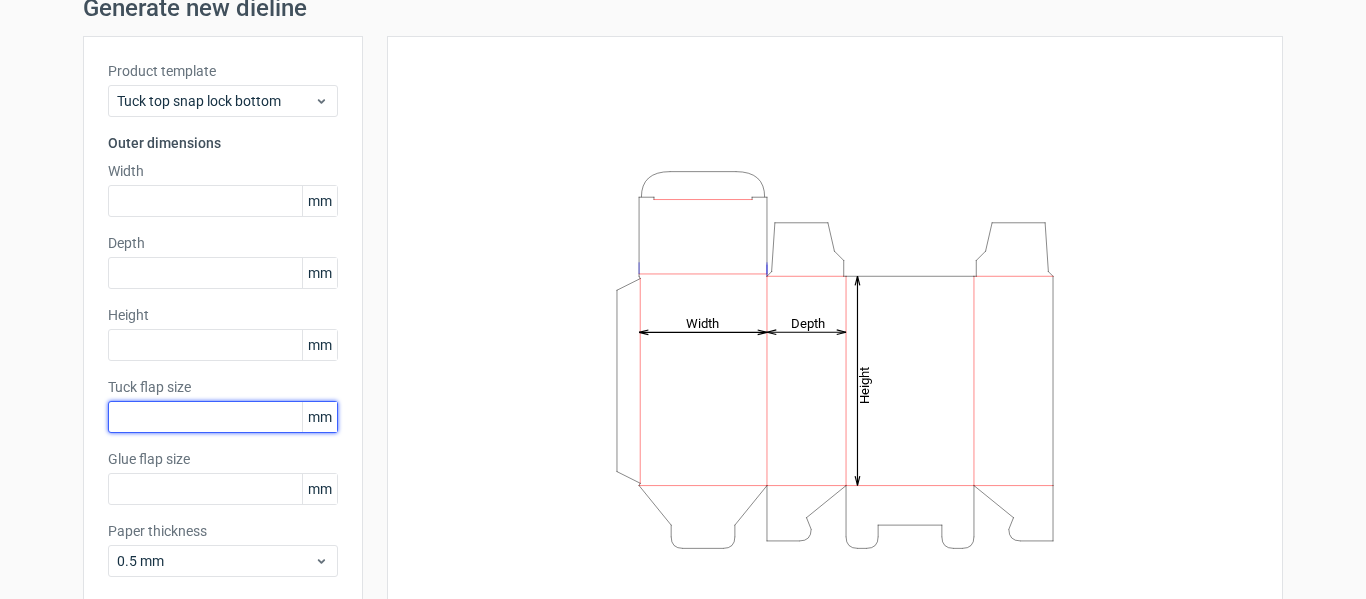 type 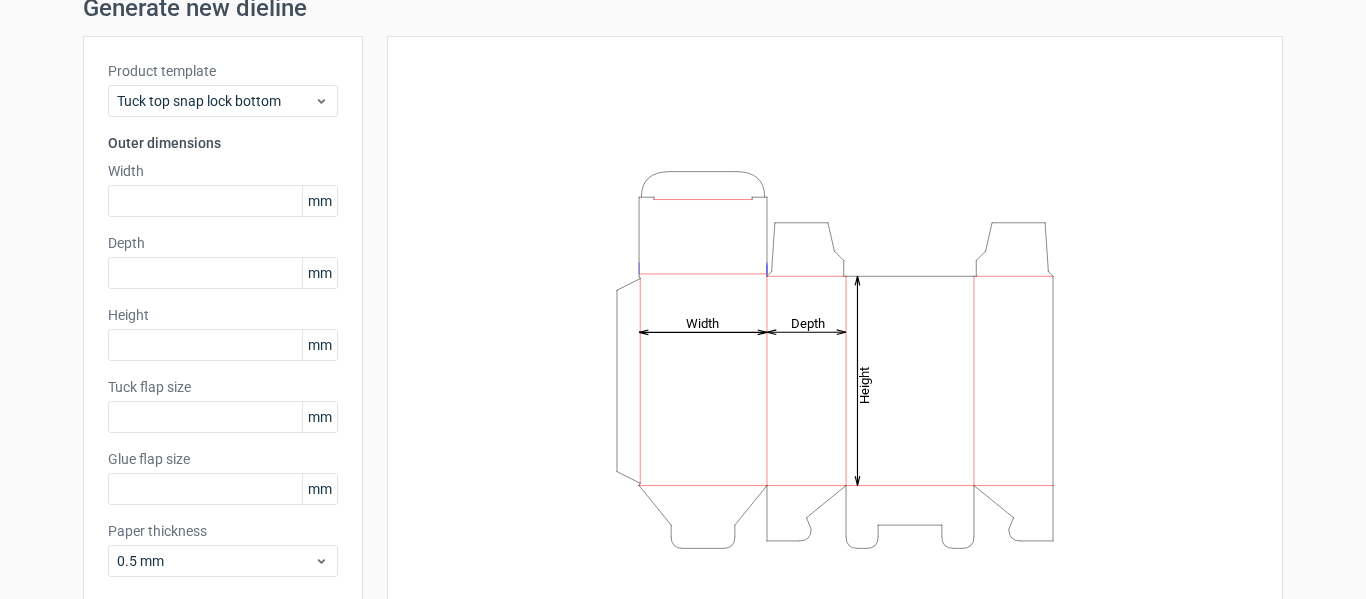 click on "Height   Depth   Width" at bounding box center [823, 359] 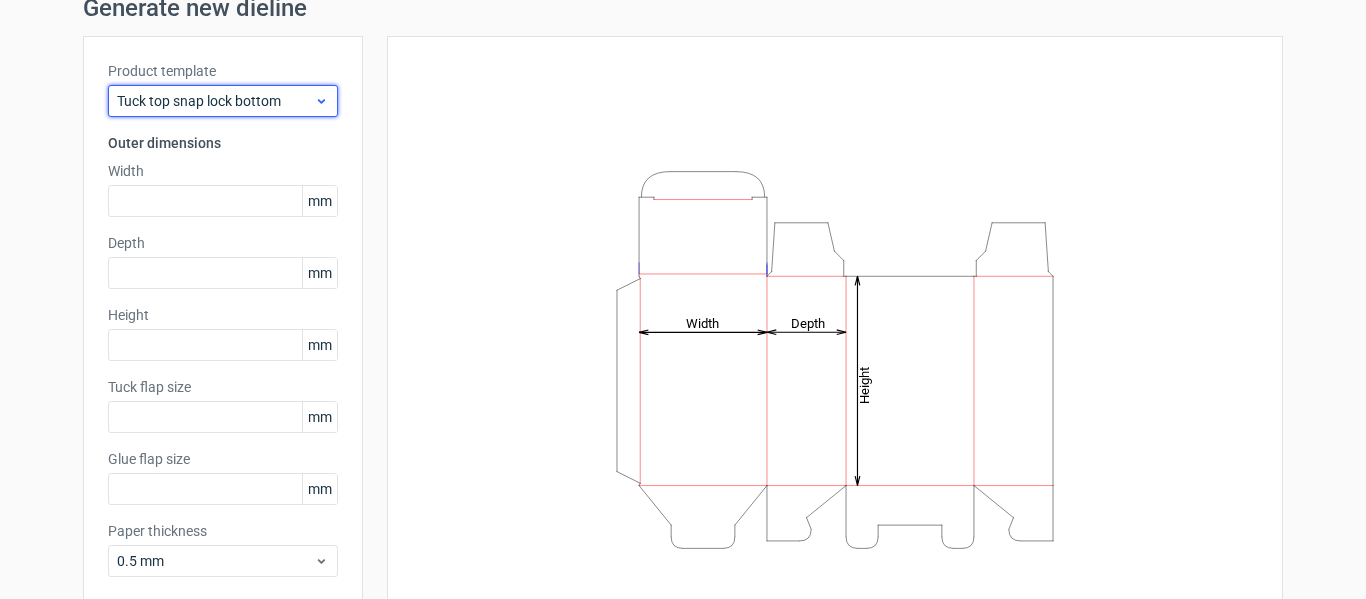 click on "Tuck top snap lock bottom" at bounding box center [215, 101] 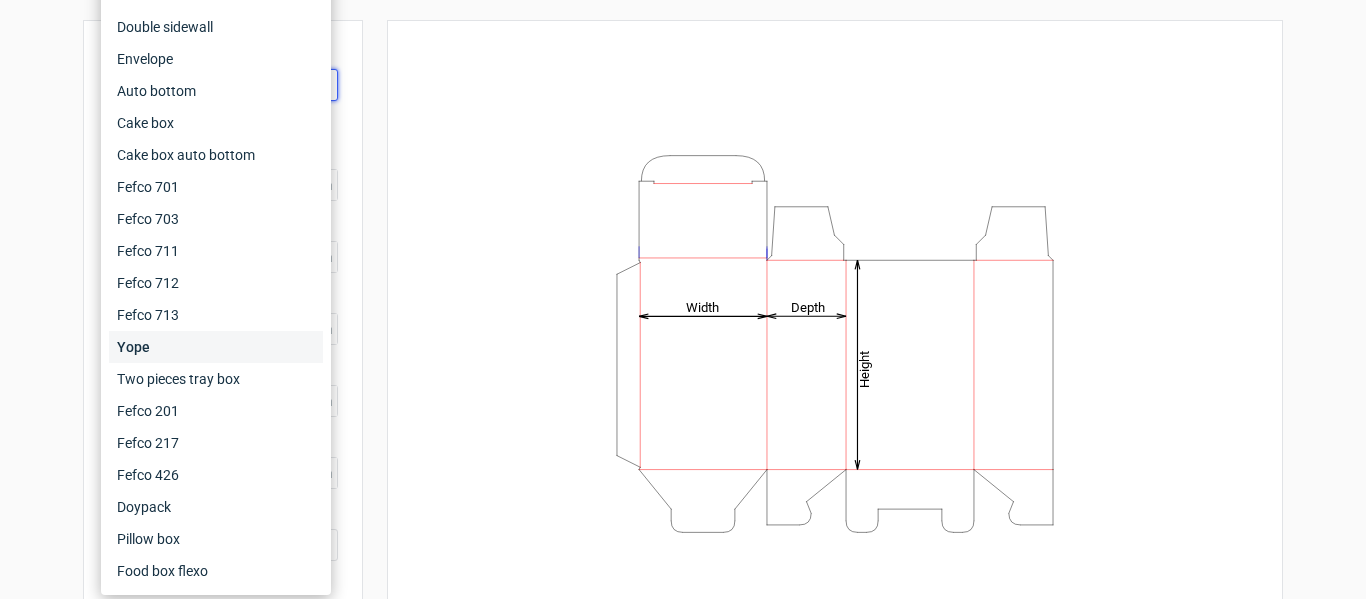 scroll, scrollTop: 184, scrollLeft: 0, axis: vertical 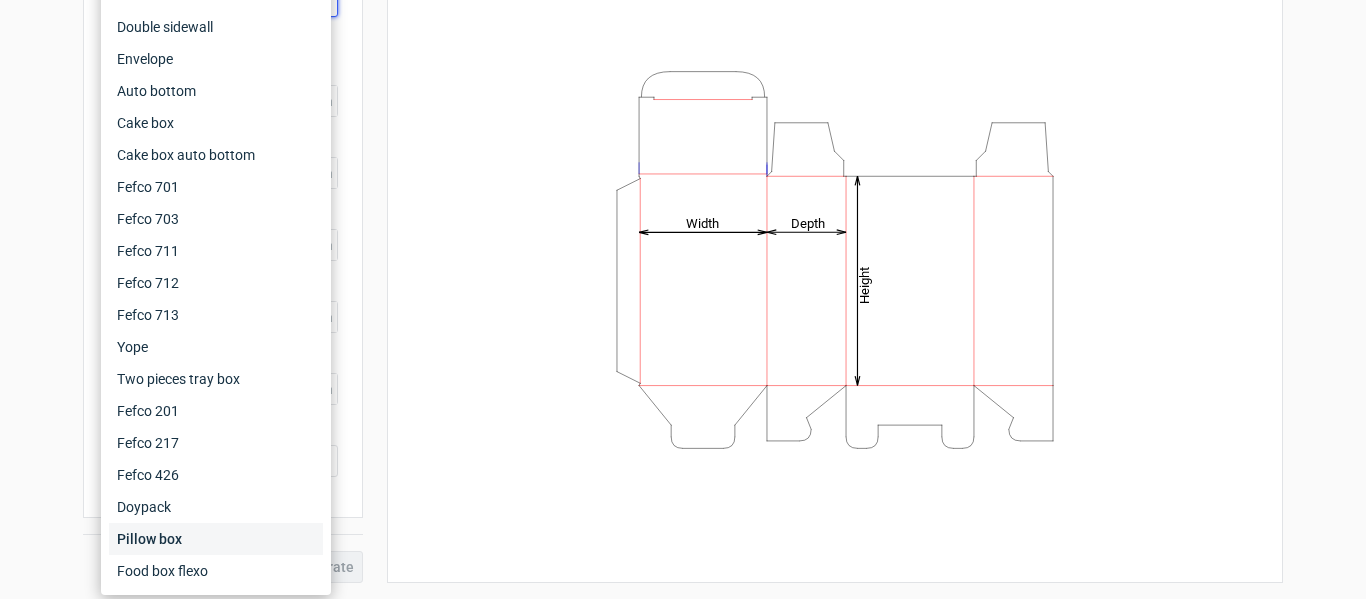 click on "Pillow box" at bounding box center (216, 539) 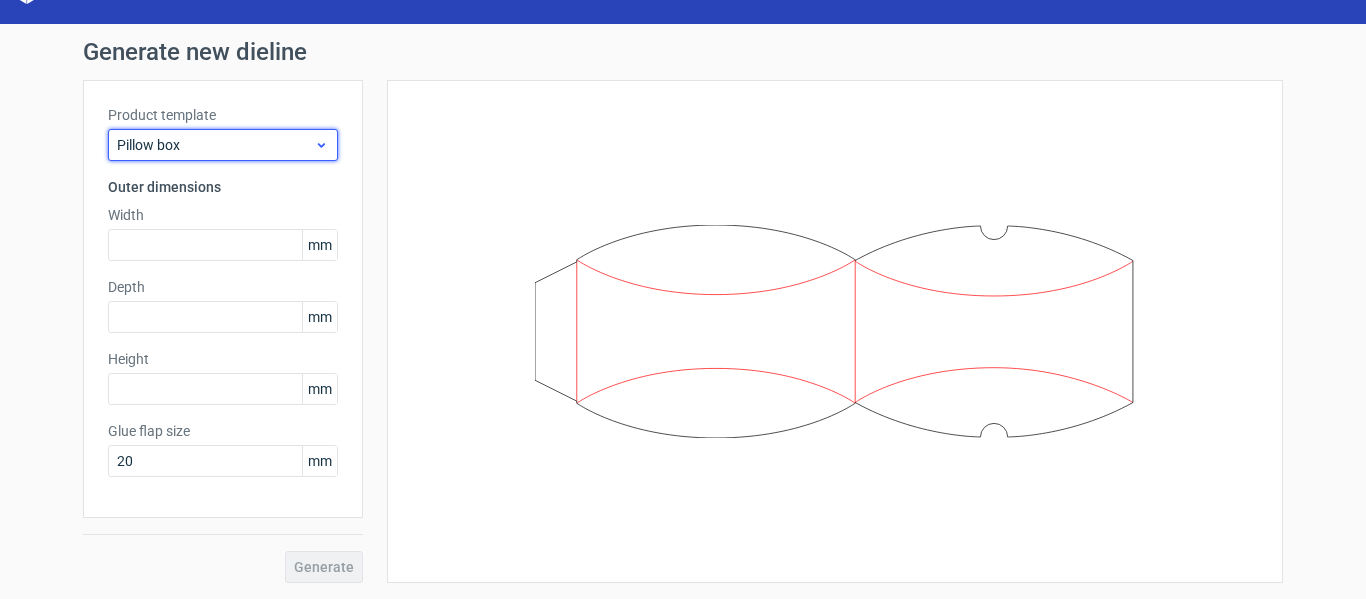 click on "Pillow box" at bounding box center [215, 145] 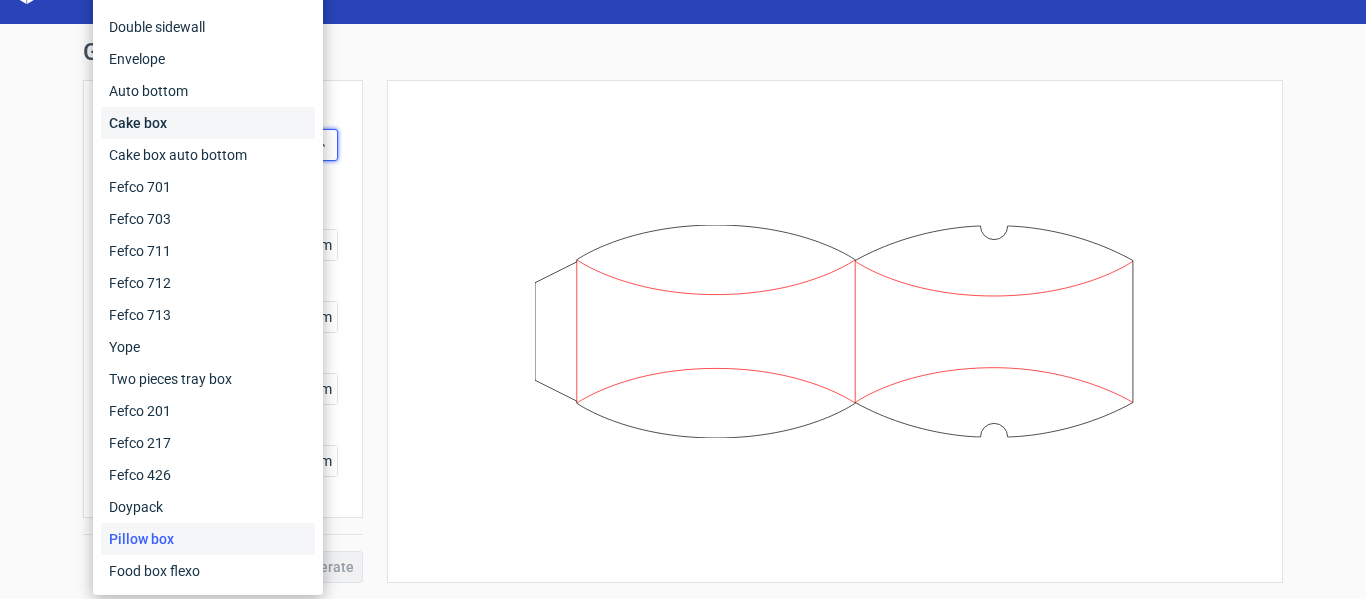 click on "Cake box" at bounding box center [208, 123] 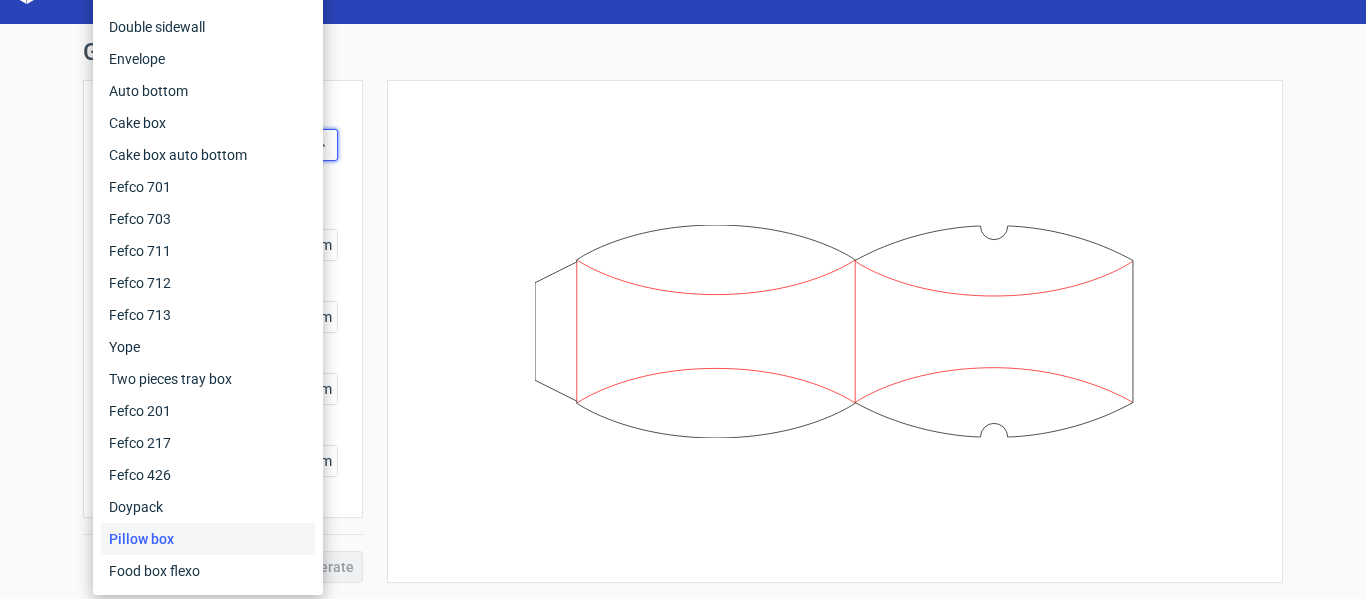 scroll, scrollTop: 0, scrollLeft: 0, axis: both 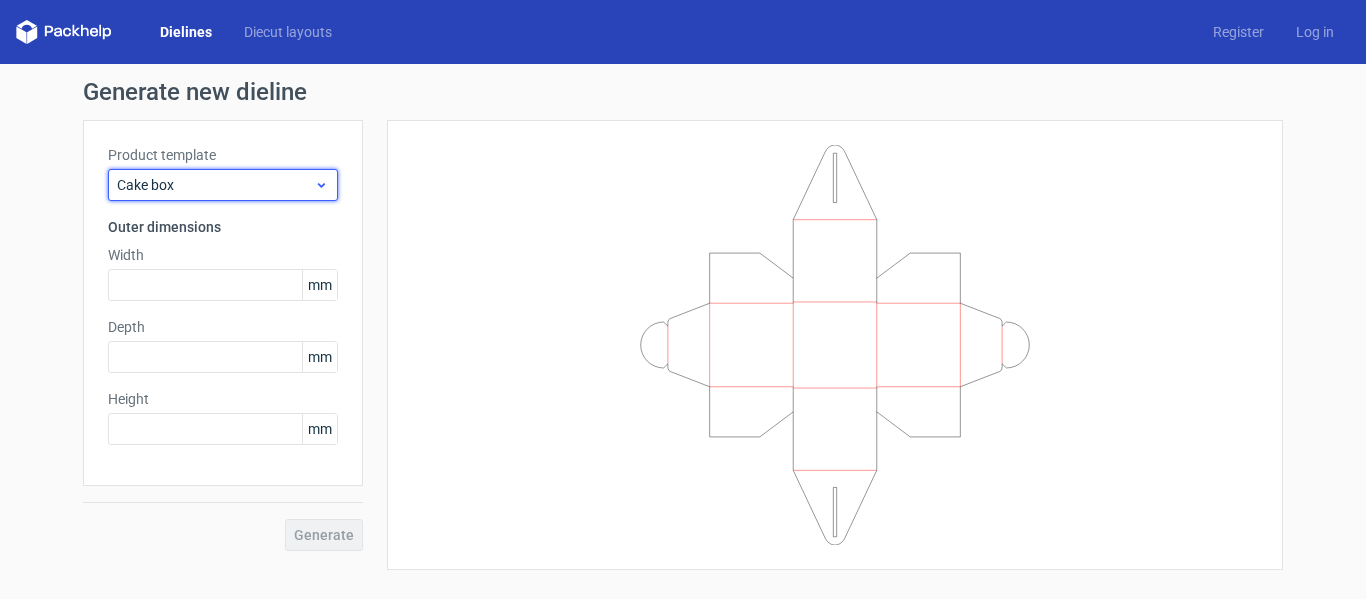 click on "Cake box" at bounding box center (215, 185) 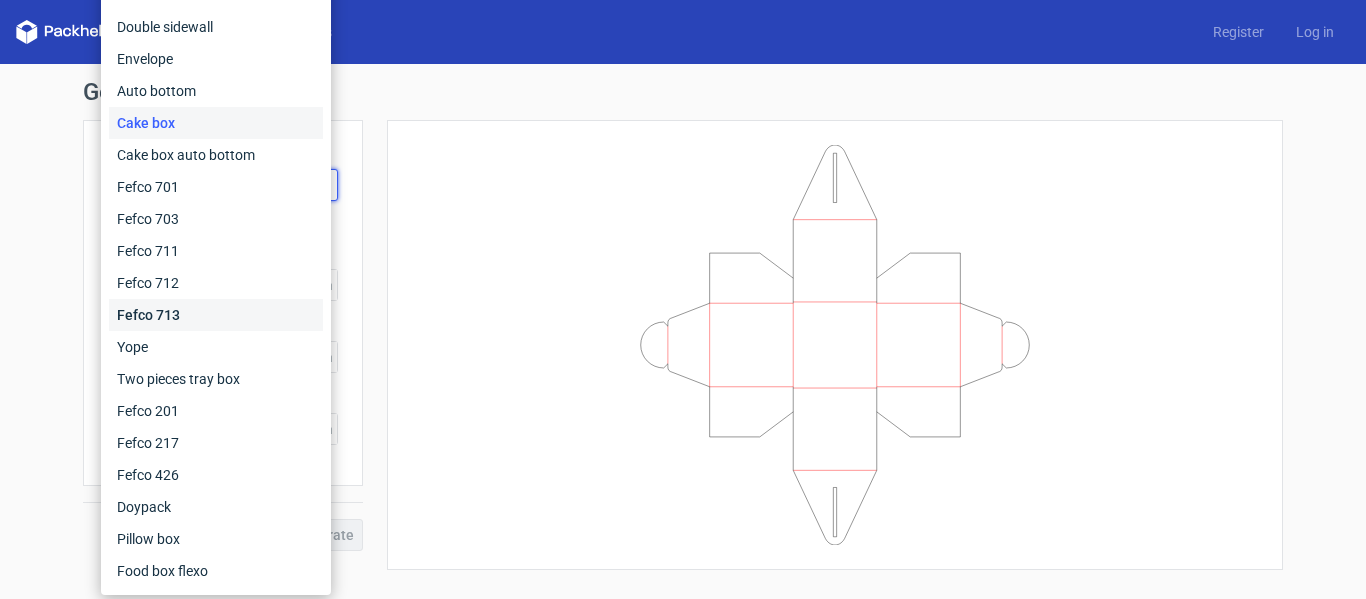 click on "Fefco 713" at bounding box center (216, 315) 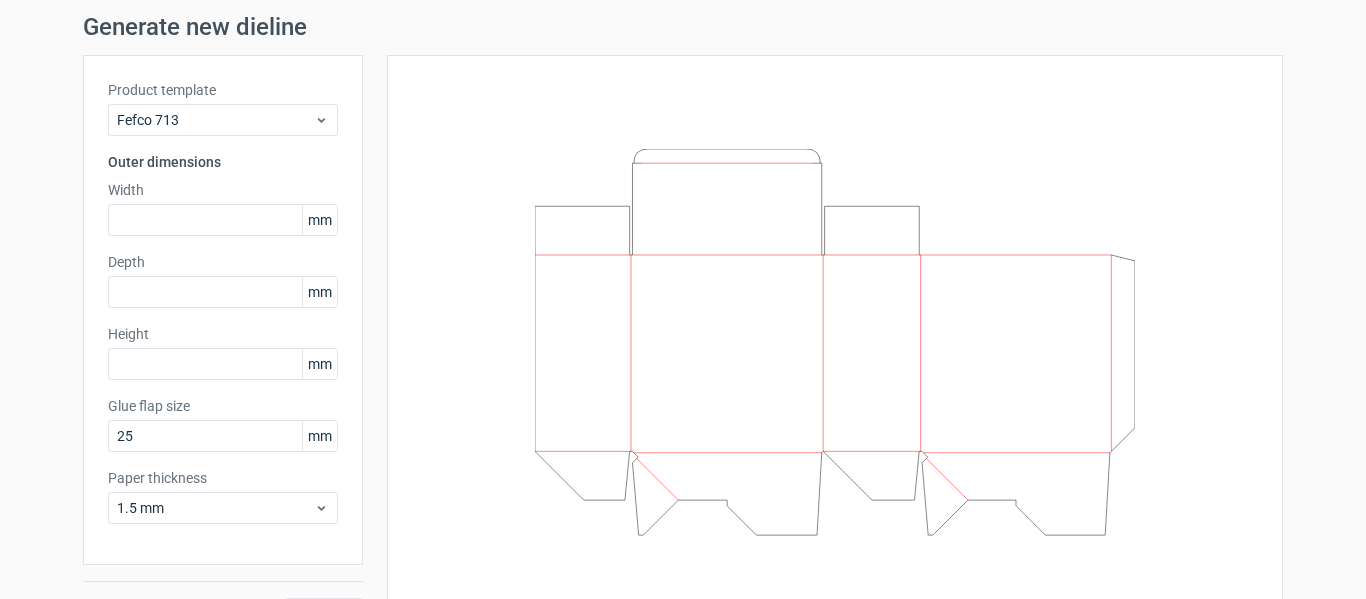 scroll, scrollTop: 100, scrollLeft: 0, axis: vertical 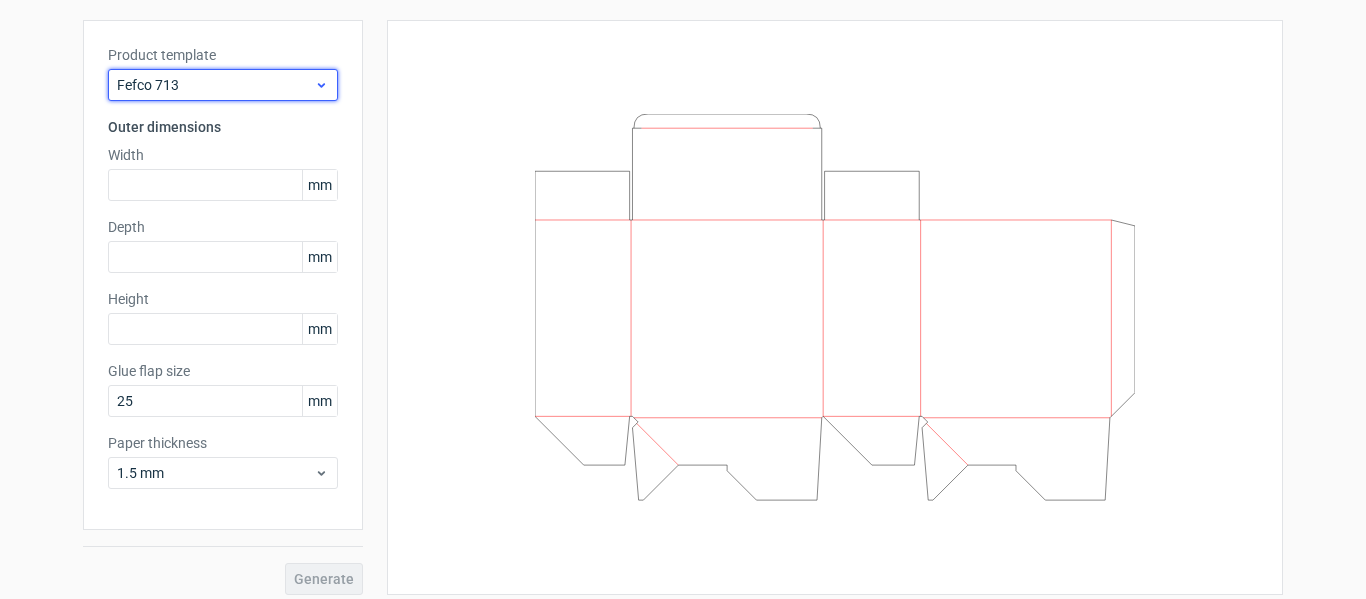 click on "Fefco 713" at bounding box center [215, 85] 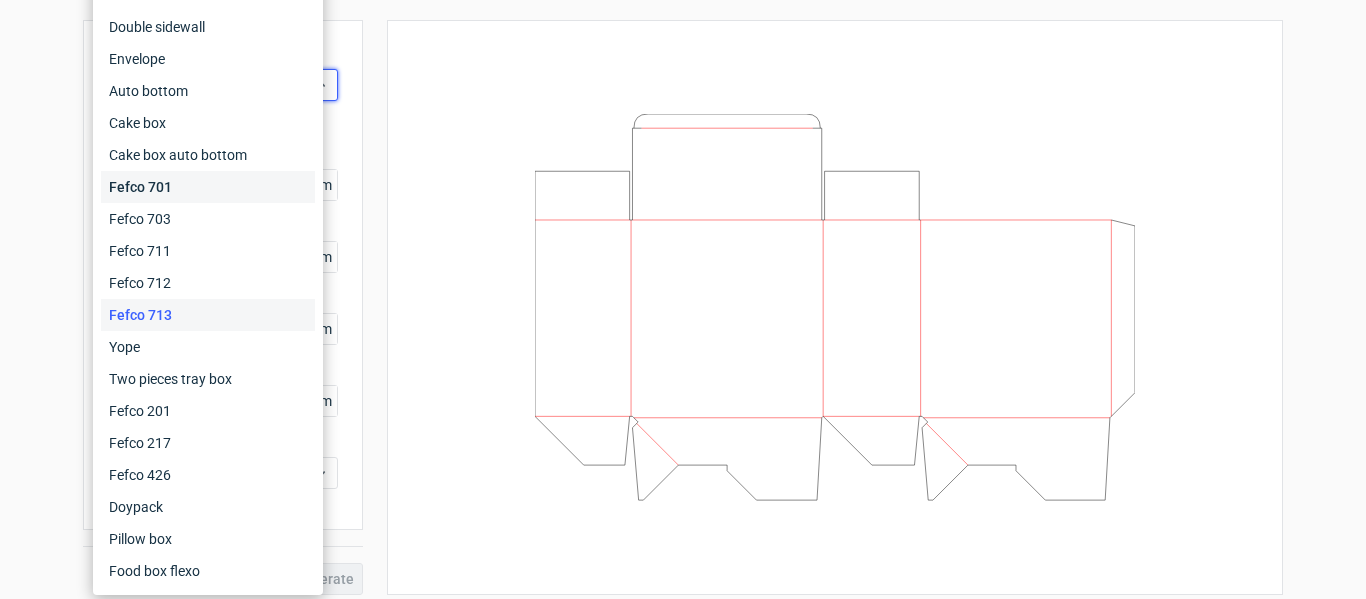click on "Fefco 701" at bounding box center (208, 187) 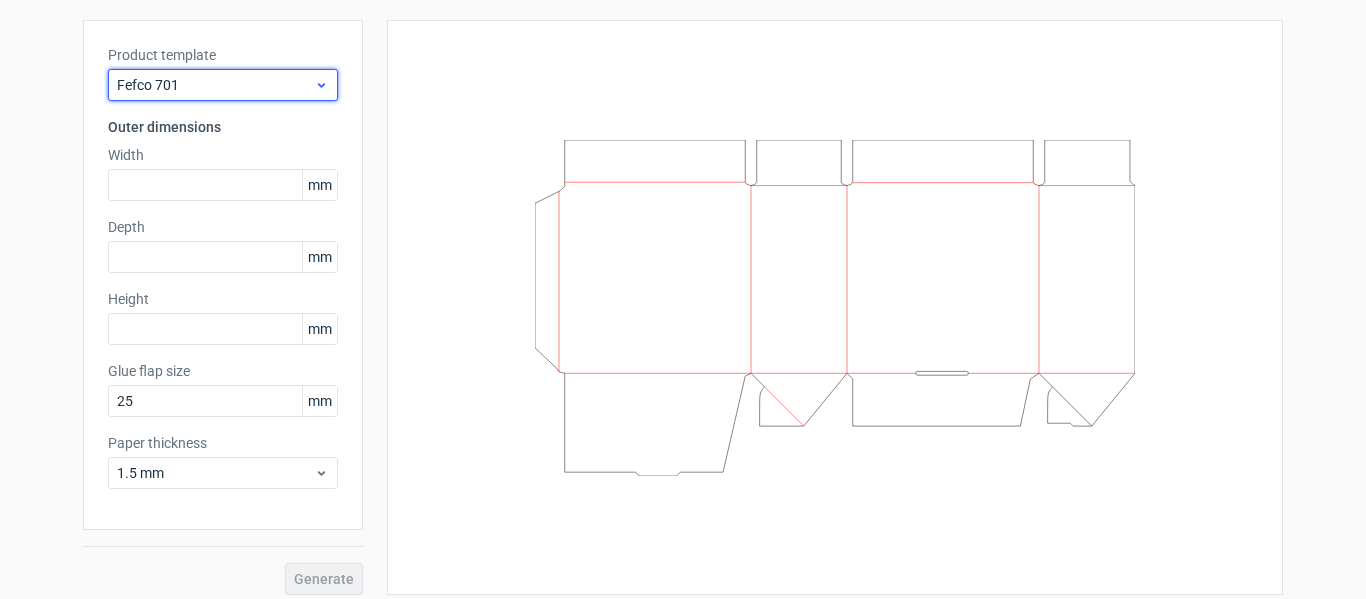 click on "Fefco 701" at bounding box center [215, 85] 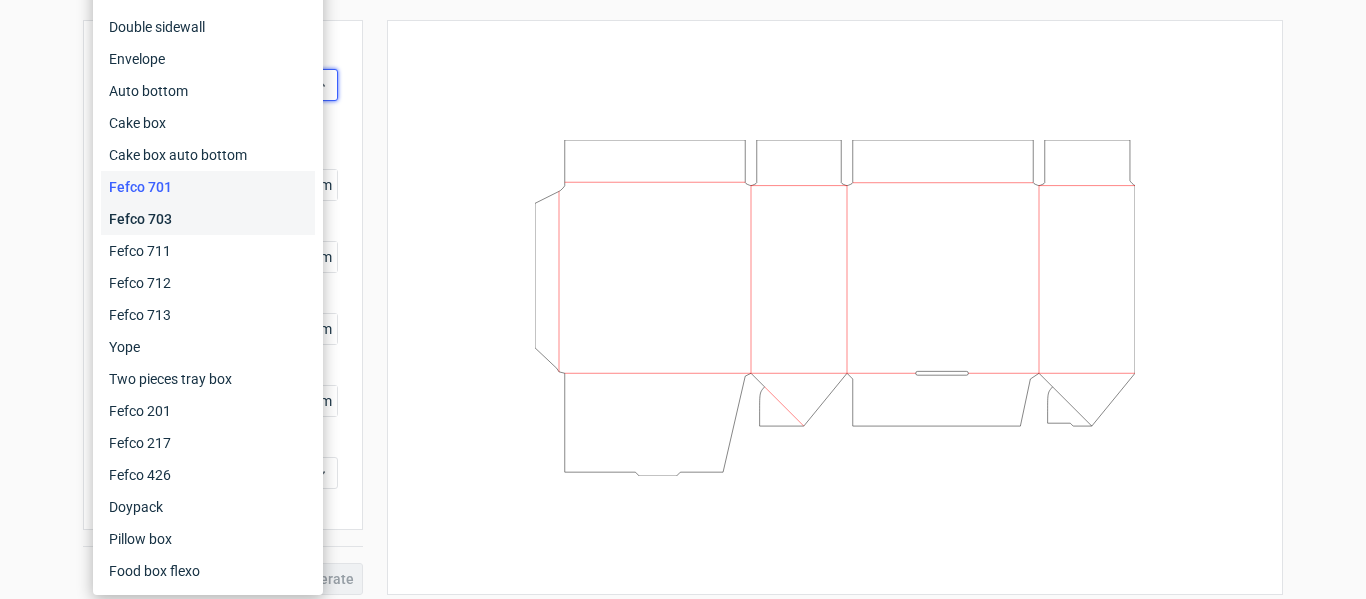 click on "Fefco 703" at bounding box center (208, 219) 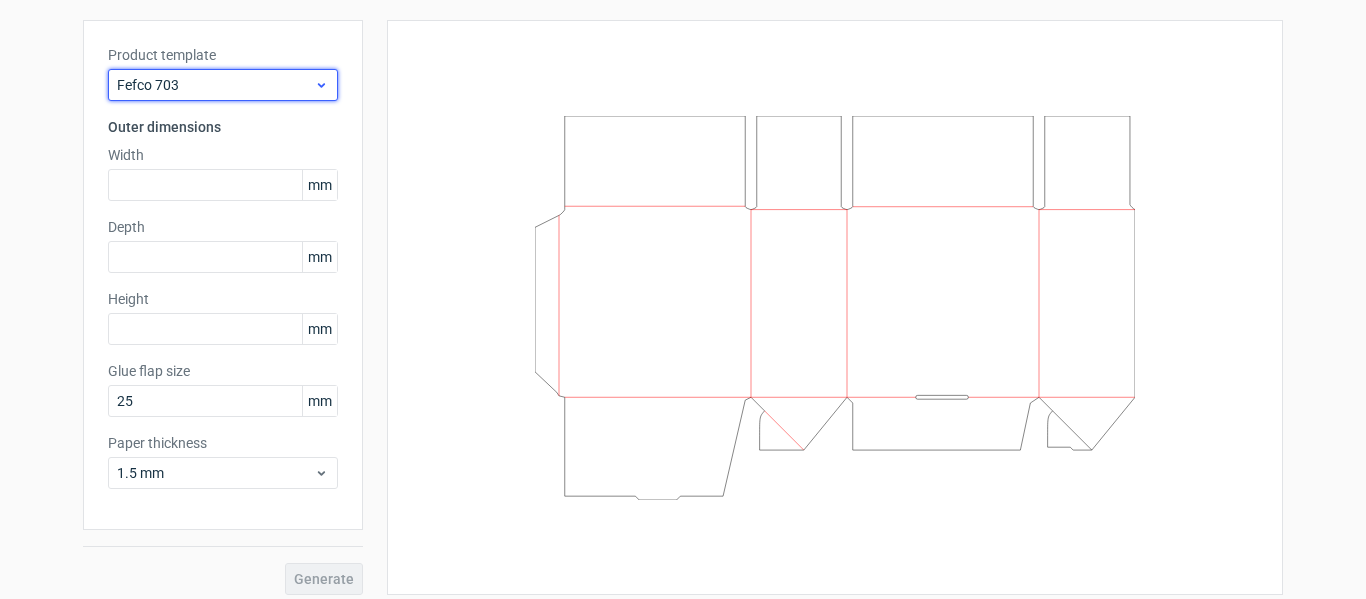 click on "Fefco 703" at bounding box center [215, 85] 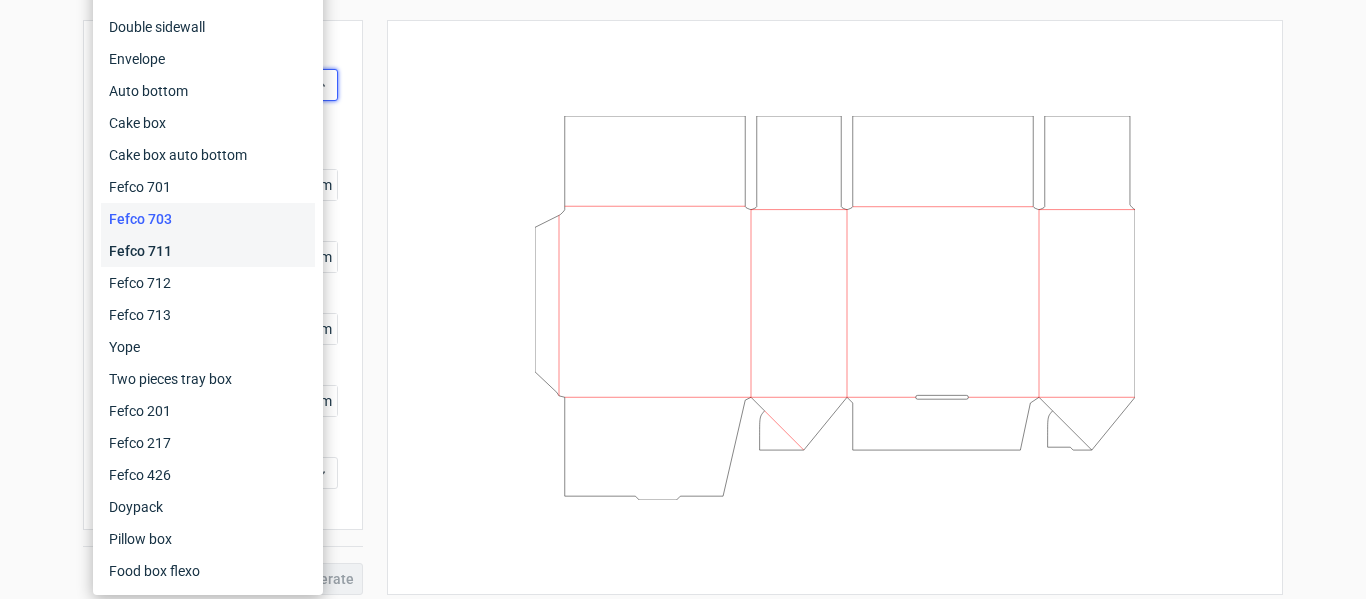 click on "Fefco 711" at bounding box center (208, 251) 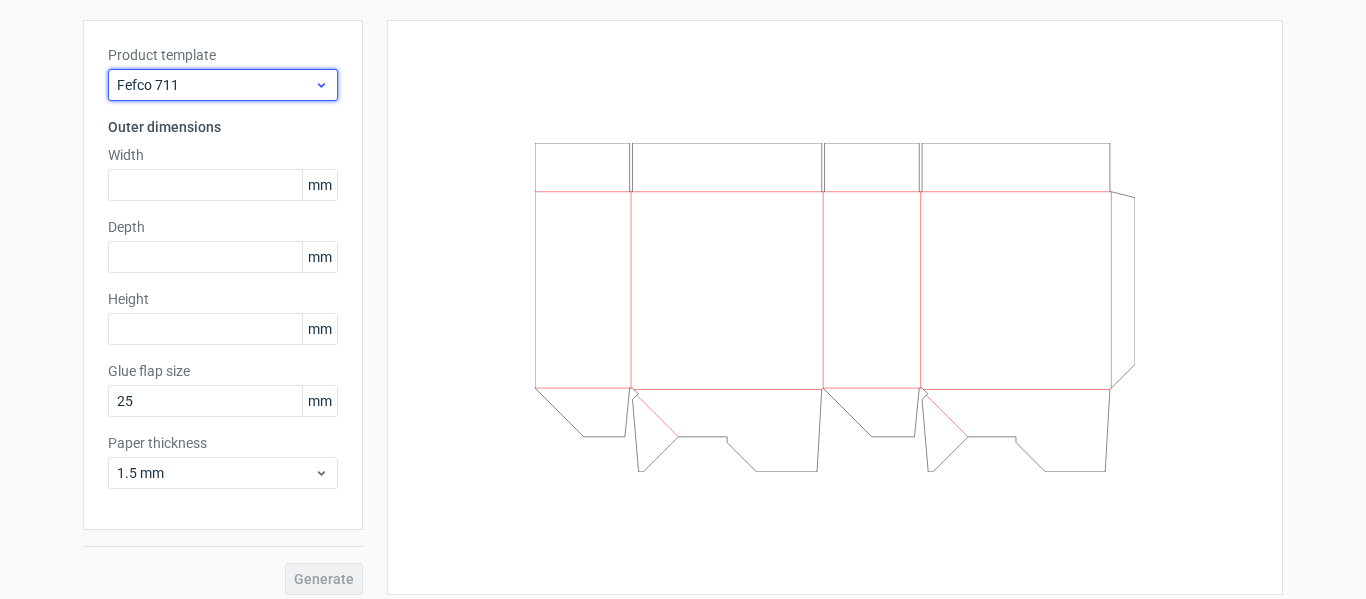 click on "Fefco 711" at bounding box center [215, 85] 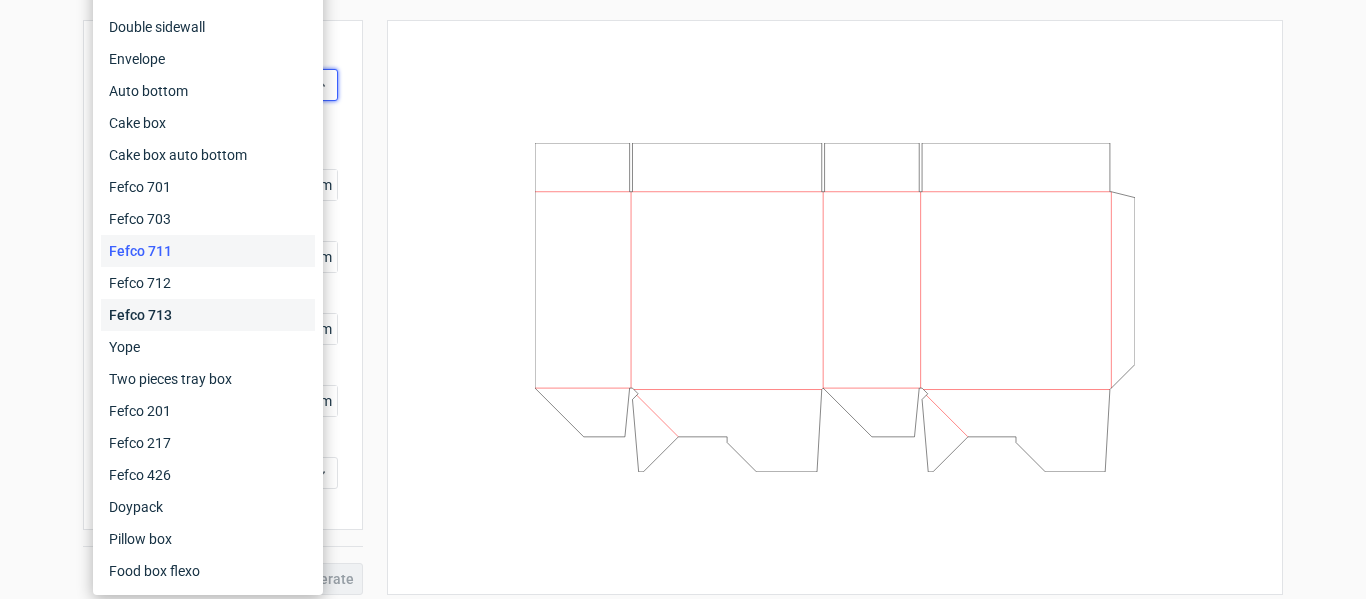 click on "Fefco 713" at bounding box center [208, 315] 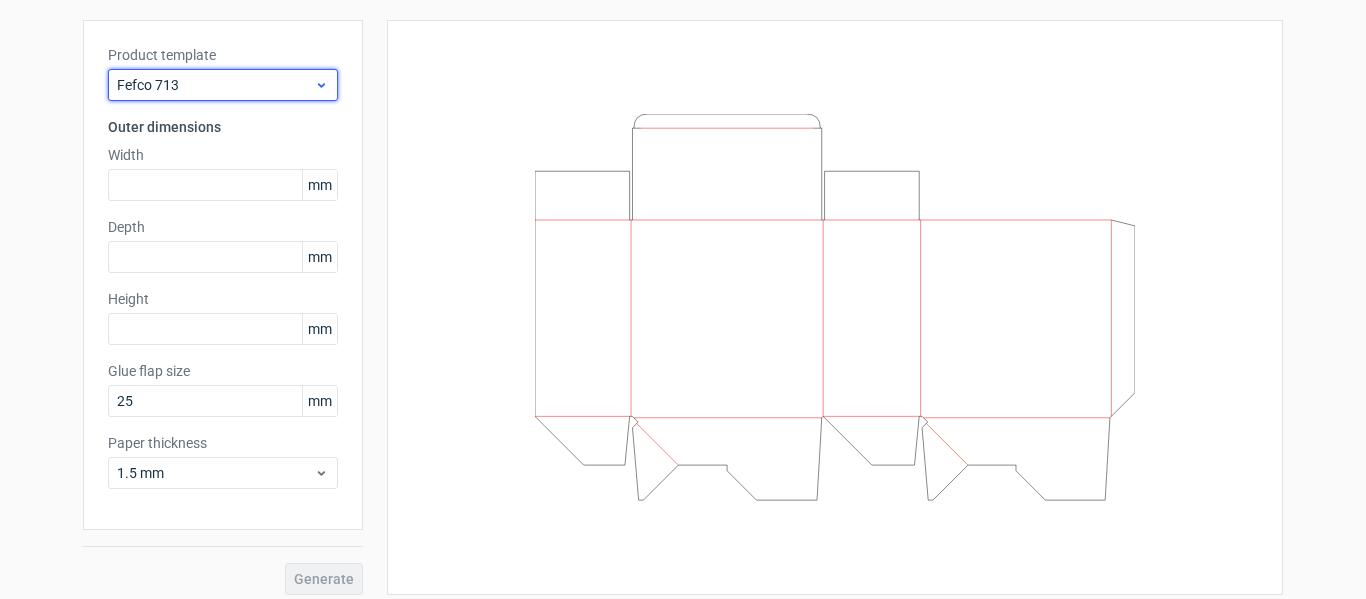 click on "Fefco 713" at bounding box center [215, 85] 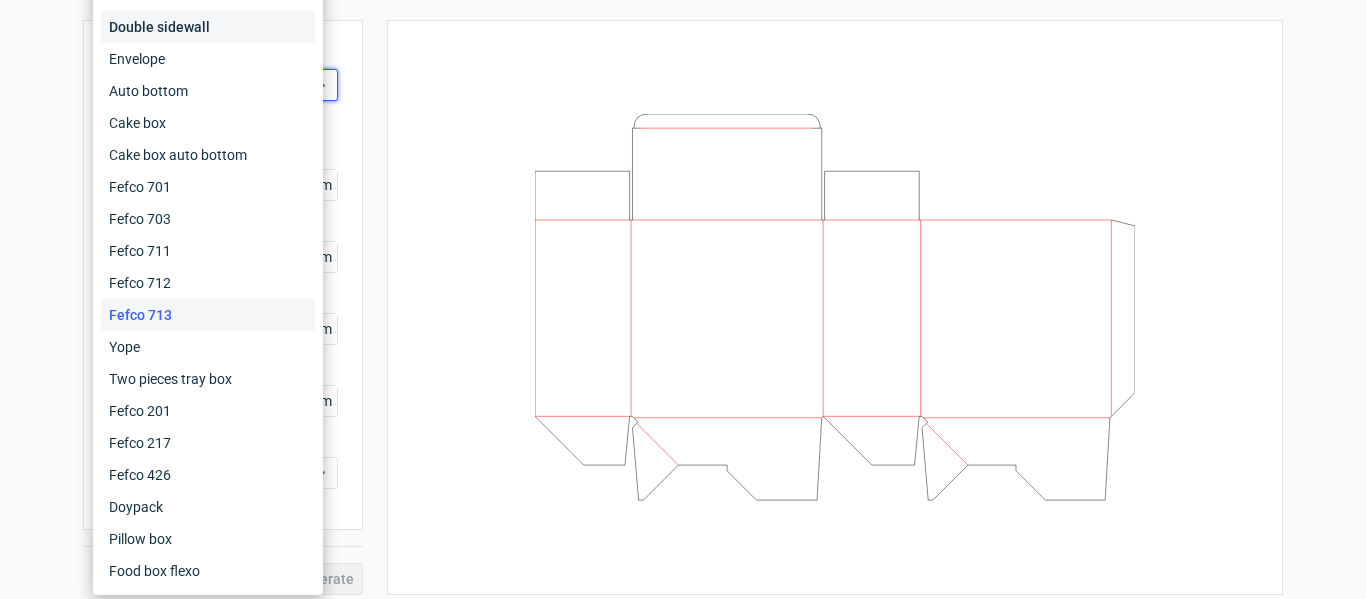 click on "Double sidewall" at bounding box center (208, 27) 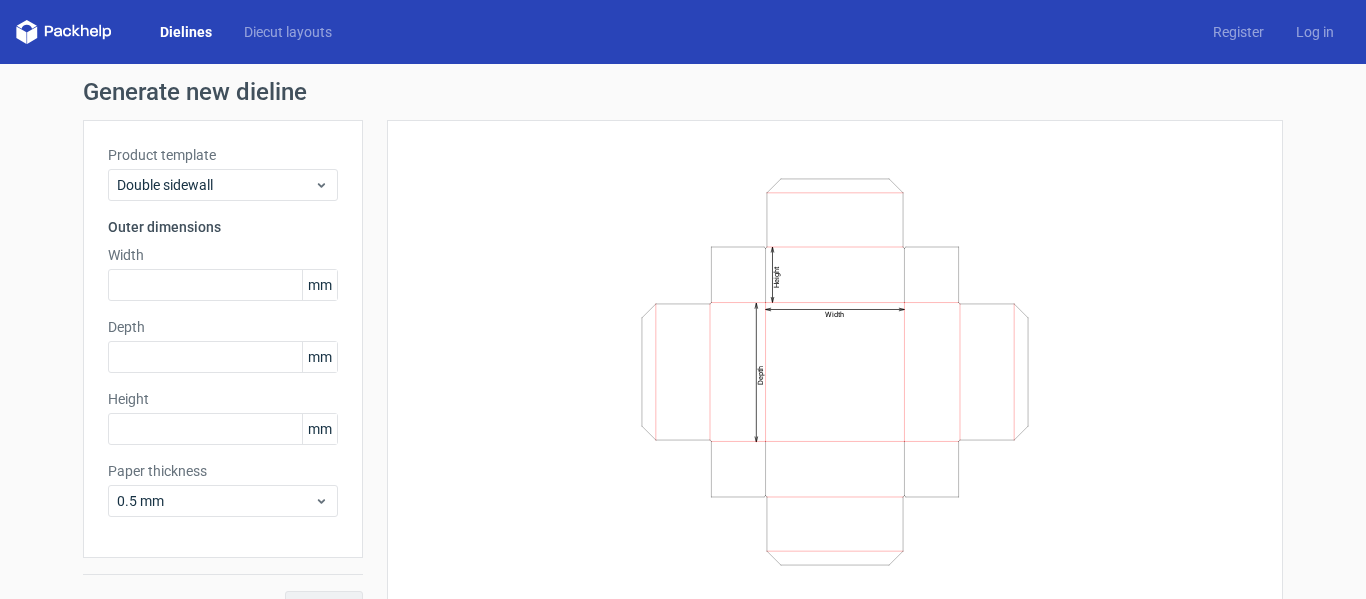 scroll, scrollTop: 40, scrollLeft: 0, axis: vertical 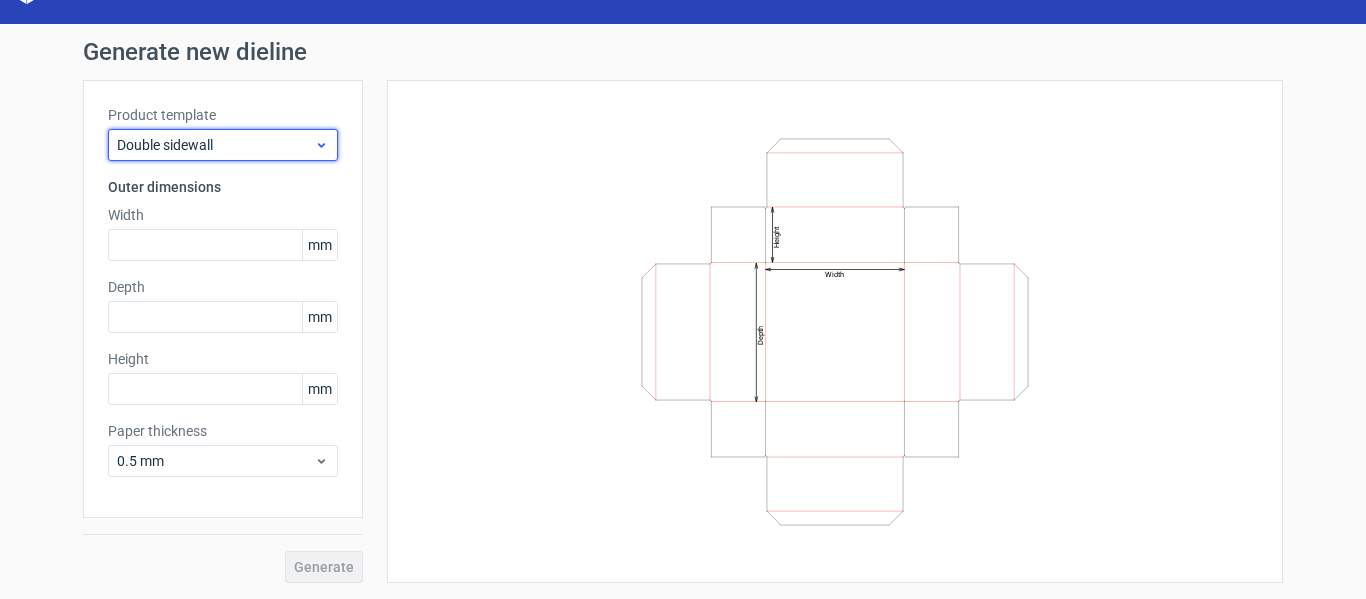 click on "Double sidewall" at bounding box center [223, 145] 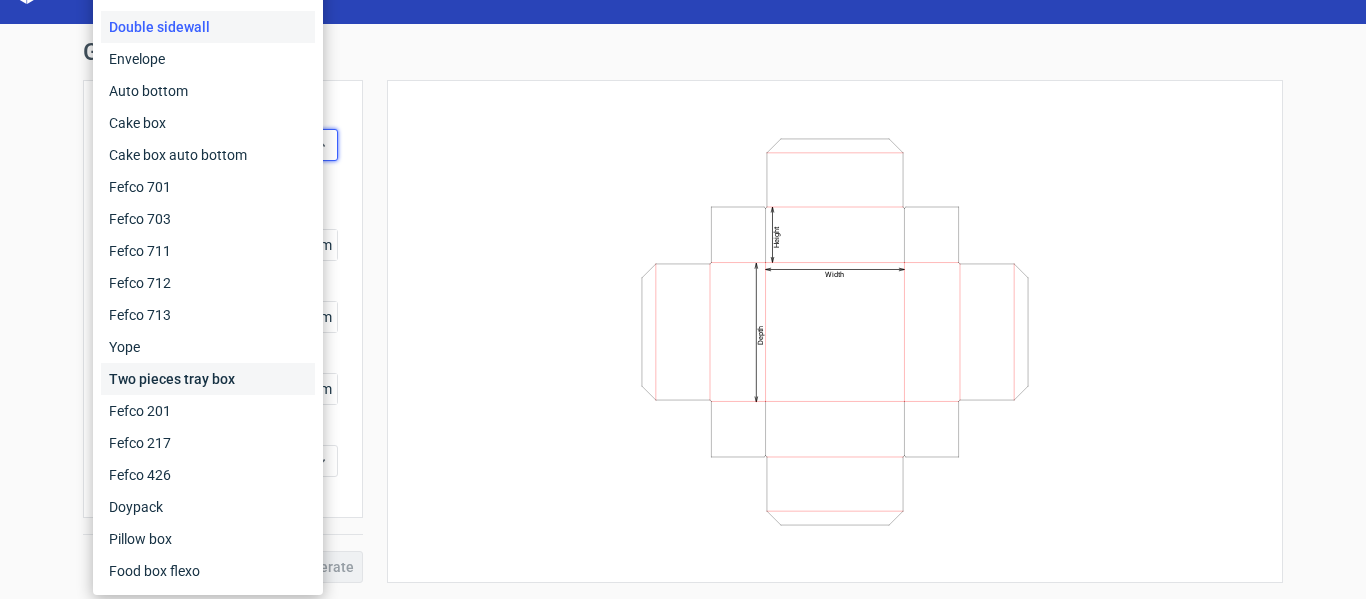 click on "Two pieces tray box" at bounding box center [208, 379] 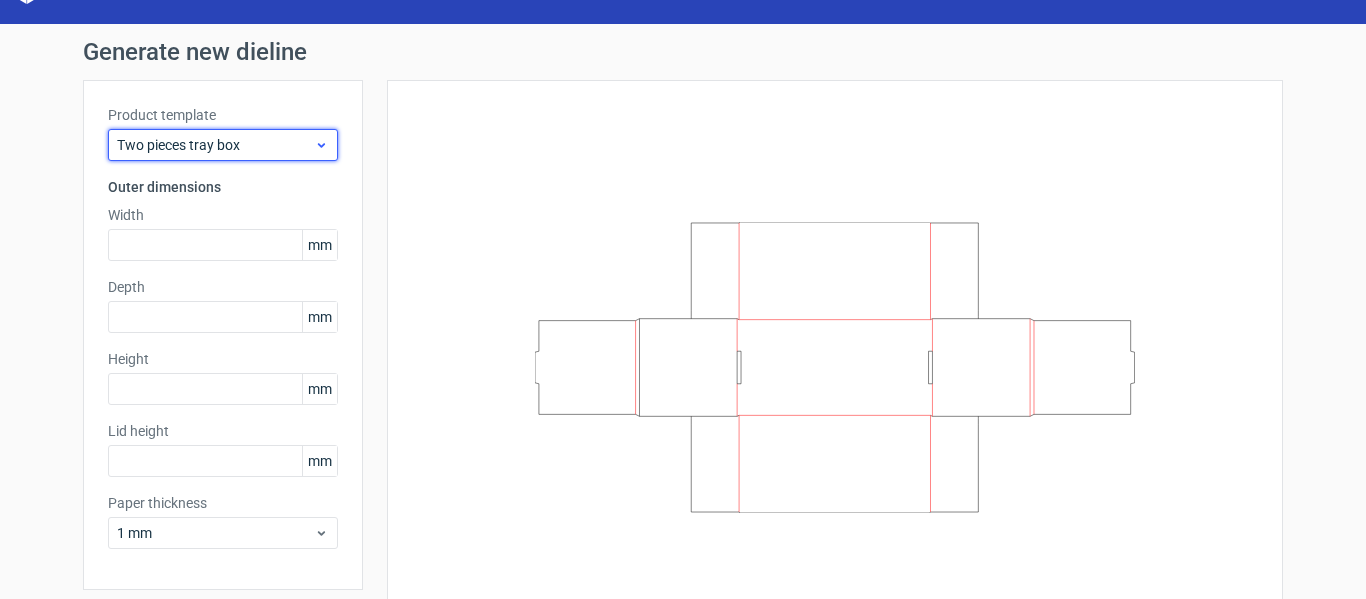 click on "Two pieces tray box" at bounding box center (223, 145) 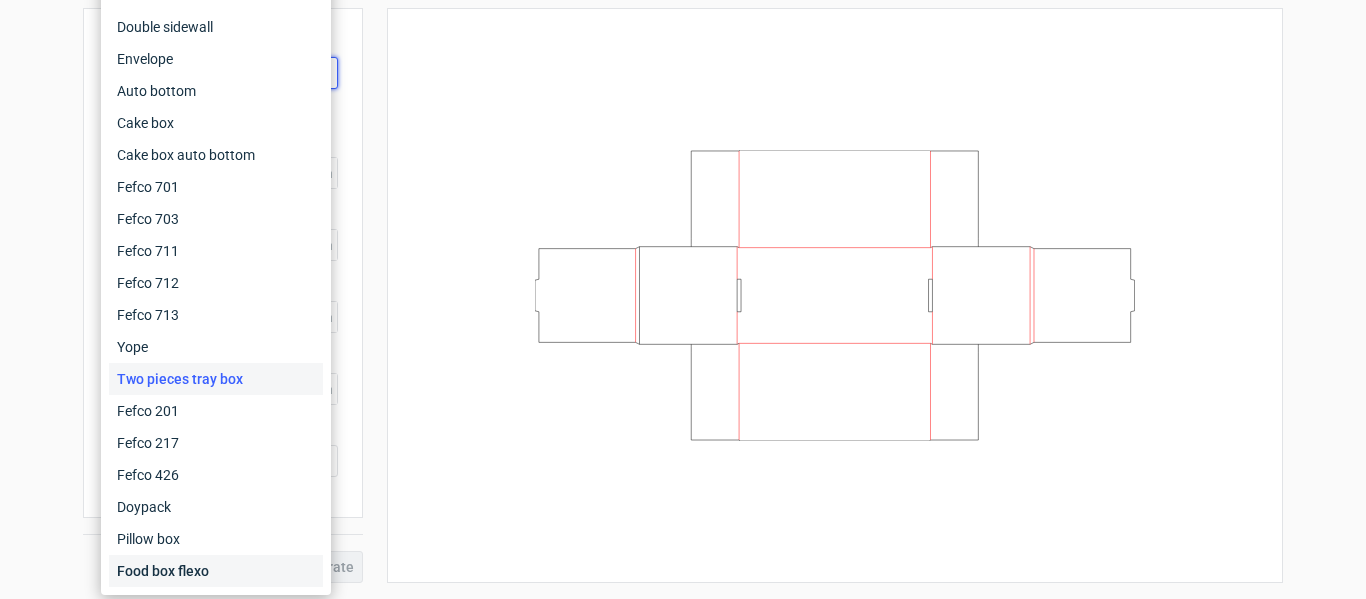 click on "Food box flexo" at bounding box center [216, 571] 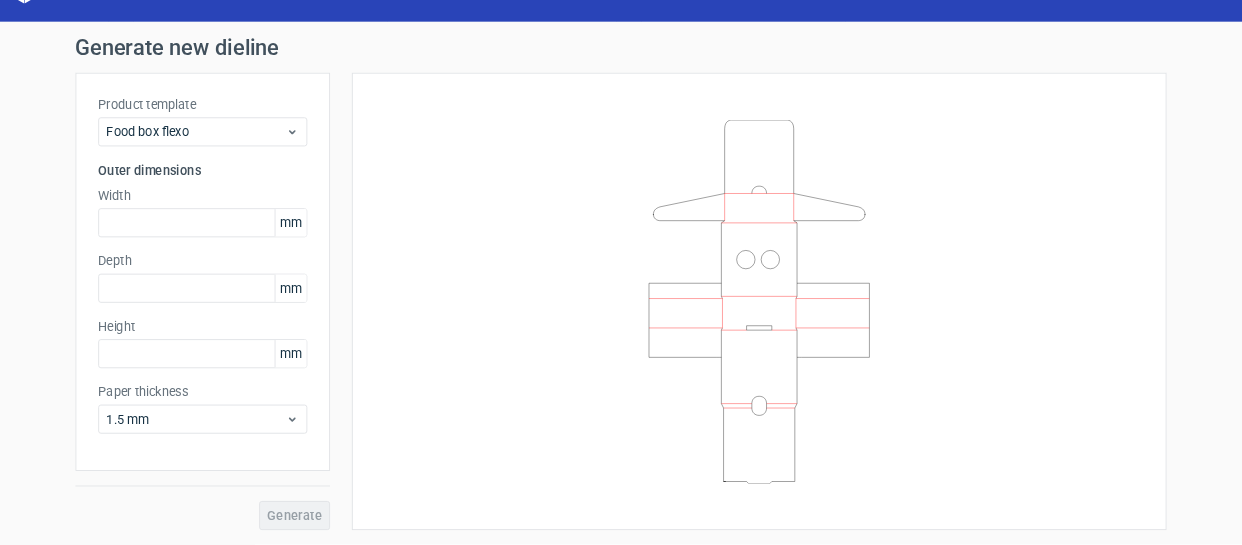 scroll, scrollTop: 40, scrollLeft: 0, axis: vertical 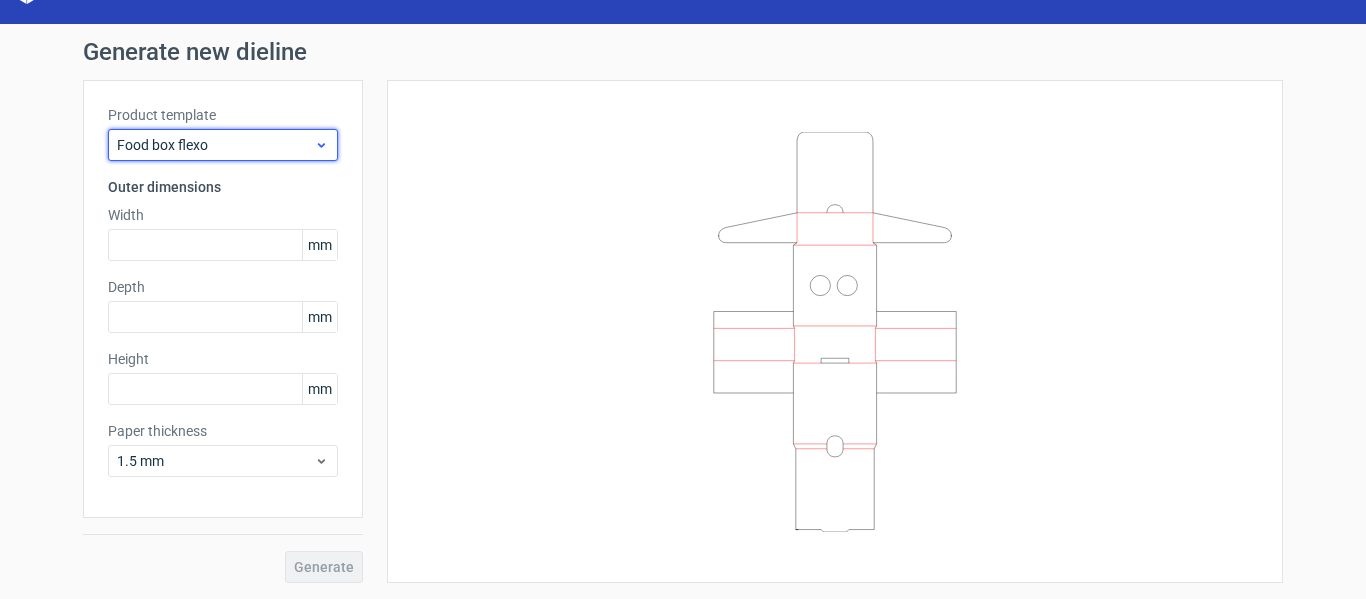 click on "Food box flexo" at bounding box center (215, 145) 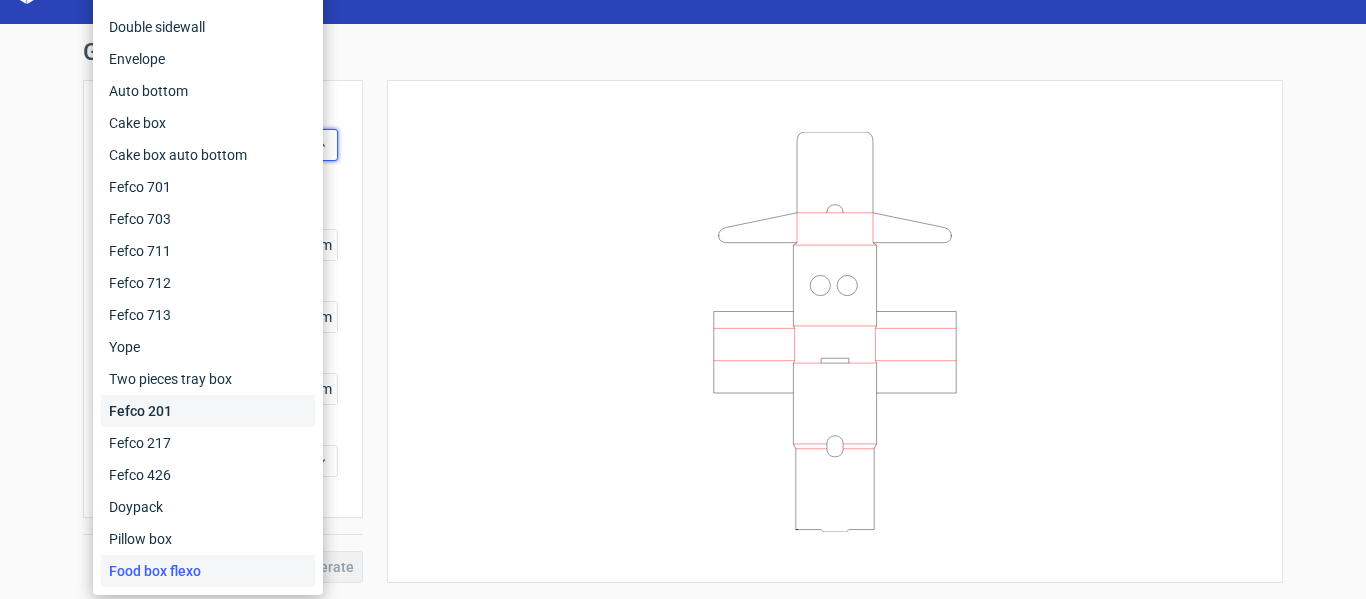 click on "Fefco 201" at bounding box center [208, 411] 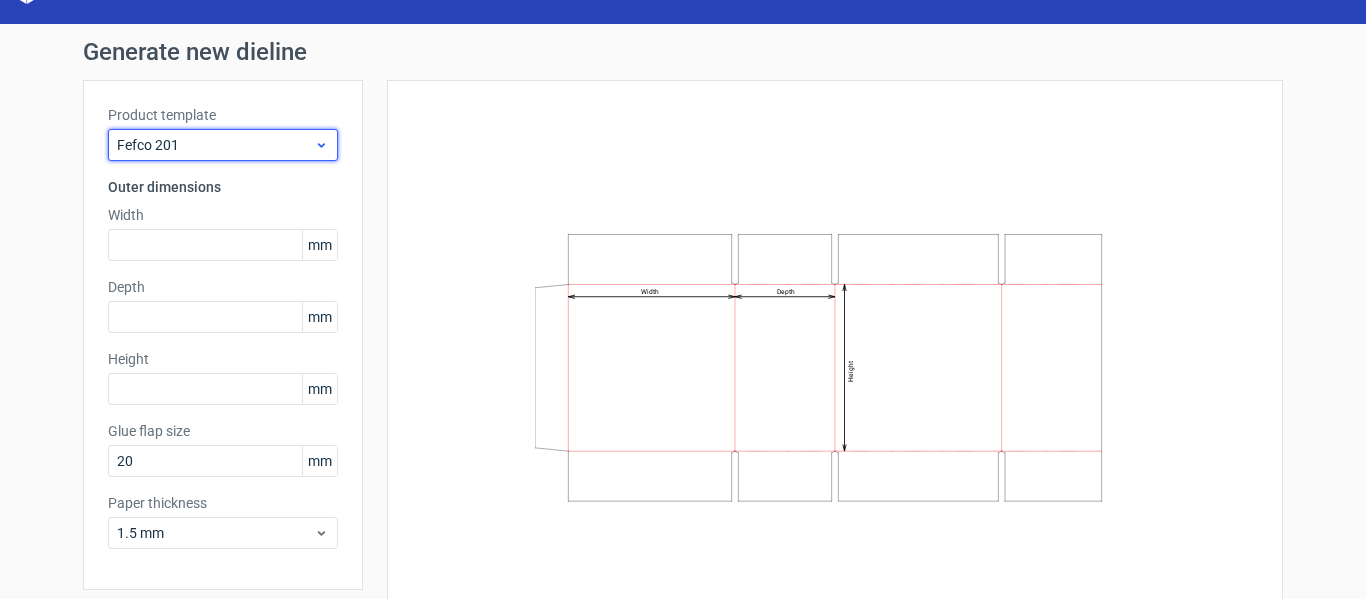 click on "Fefco 201" at bounding box center (215, 145) 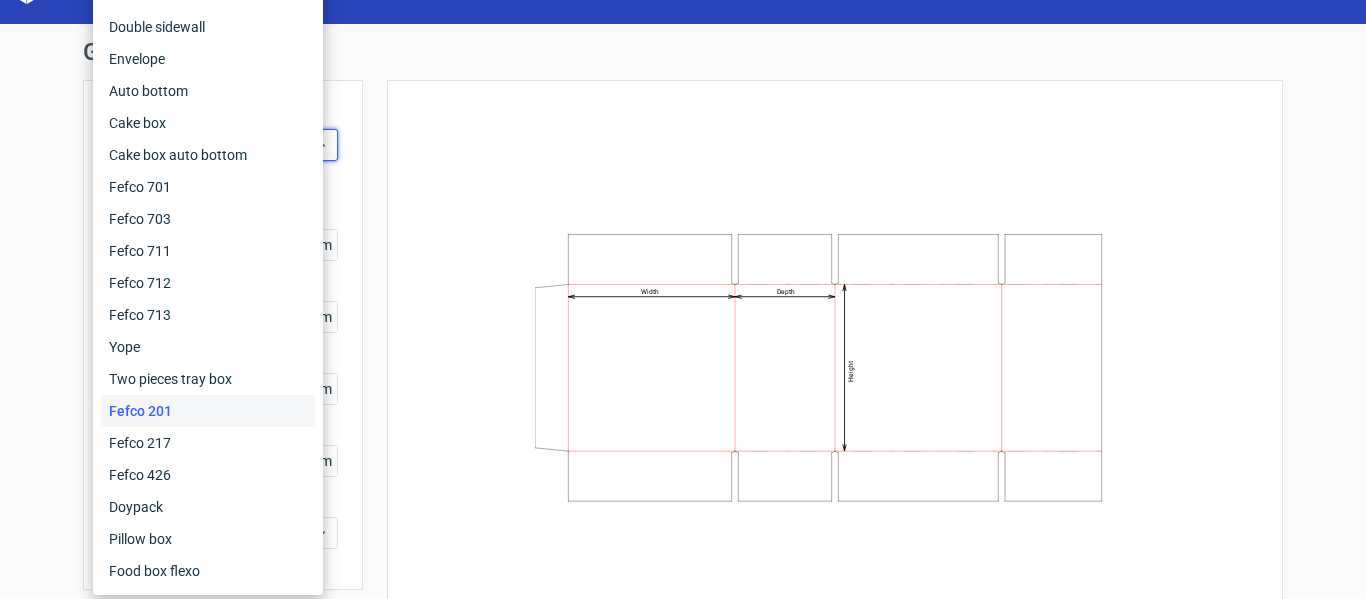 click on "Width
Depth
Height" at bounding box center (835, 367) 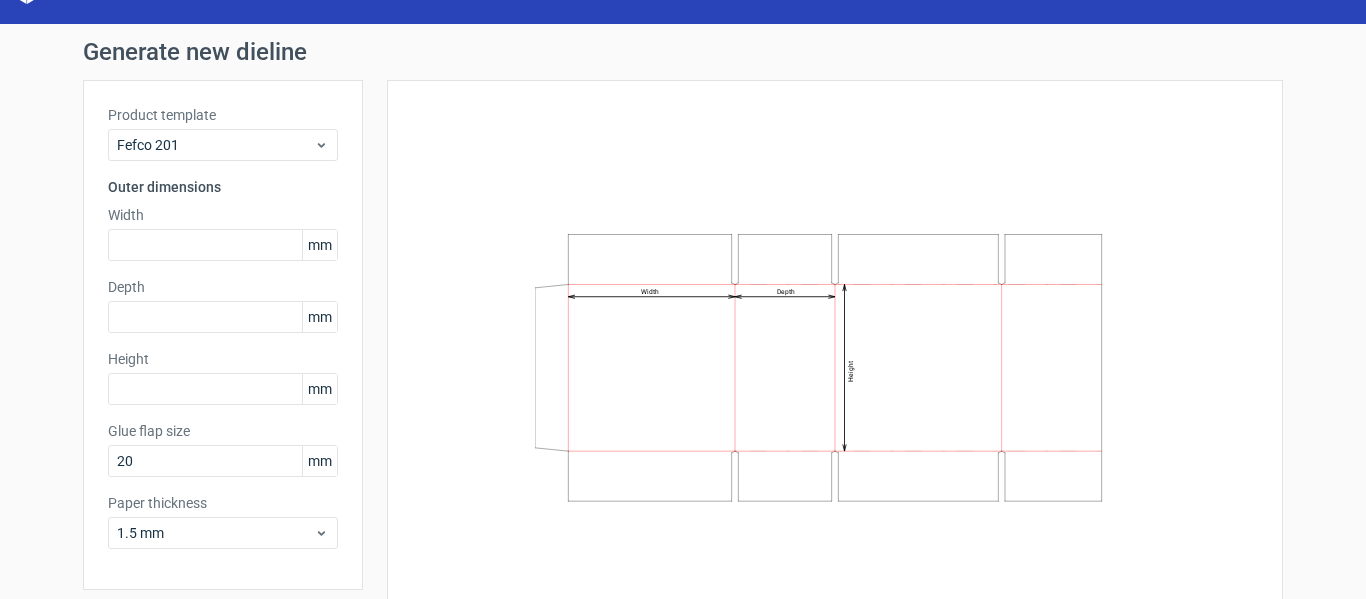 click on "Width
Depth
Height" 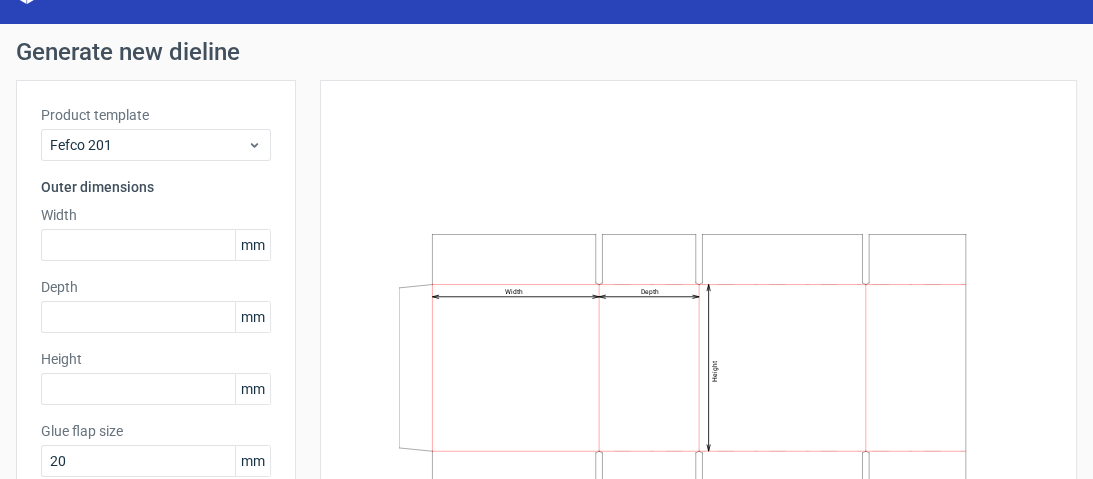 scroll, scrollTop: 120, scrollLeft: 0, axis: vertical 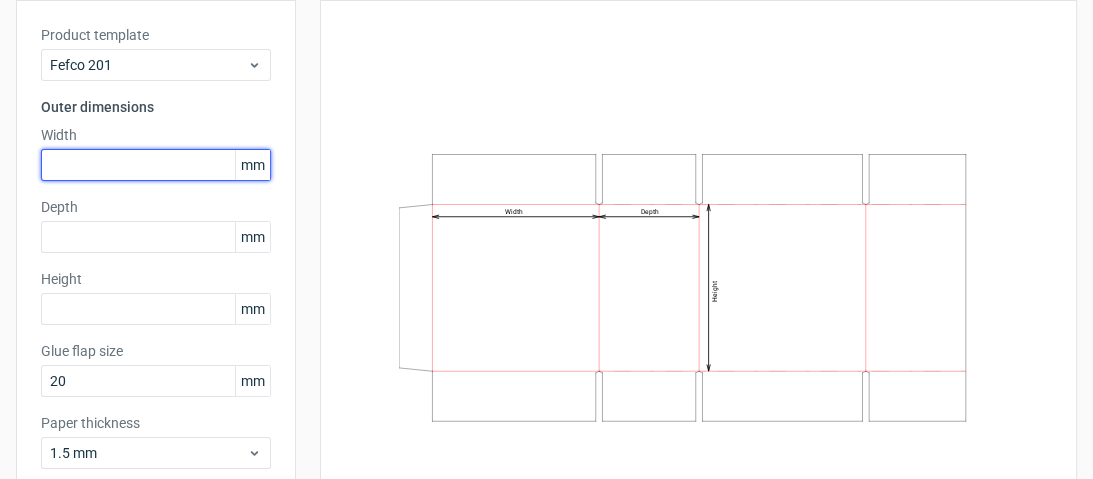 click at bounding box center (156, 165) 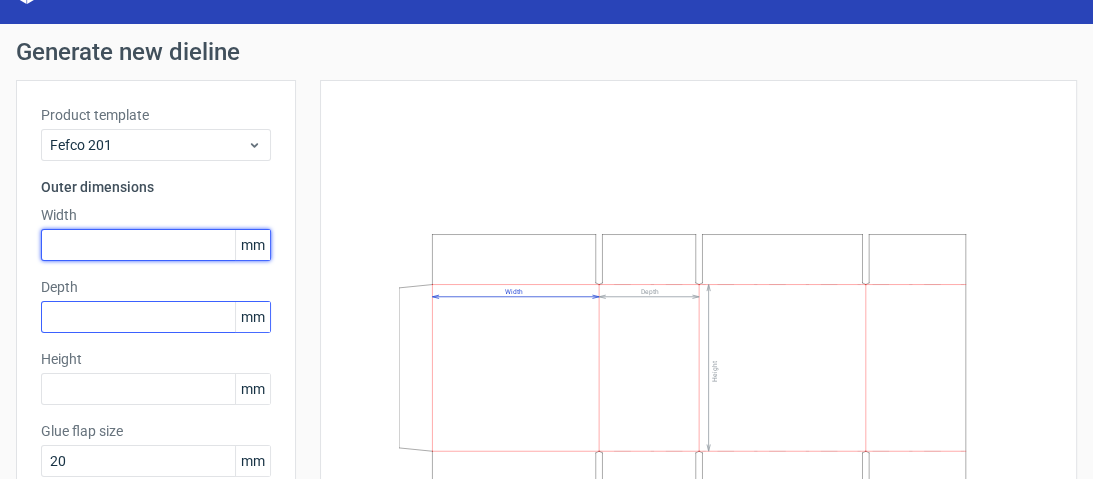 scroll, scrollTop: 120, scrollLeft: 0, axis: vertical 